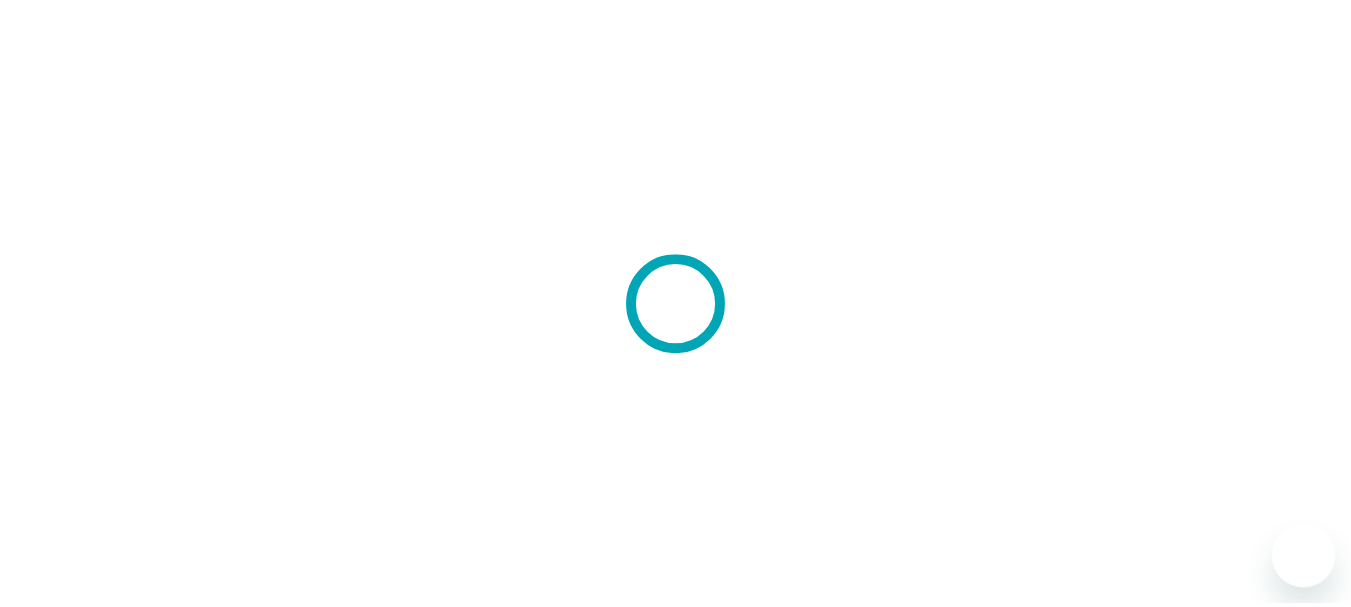 scroll, scrollTop: 0, scrollLeft: 0, axis: both 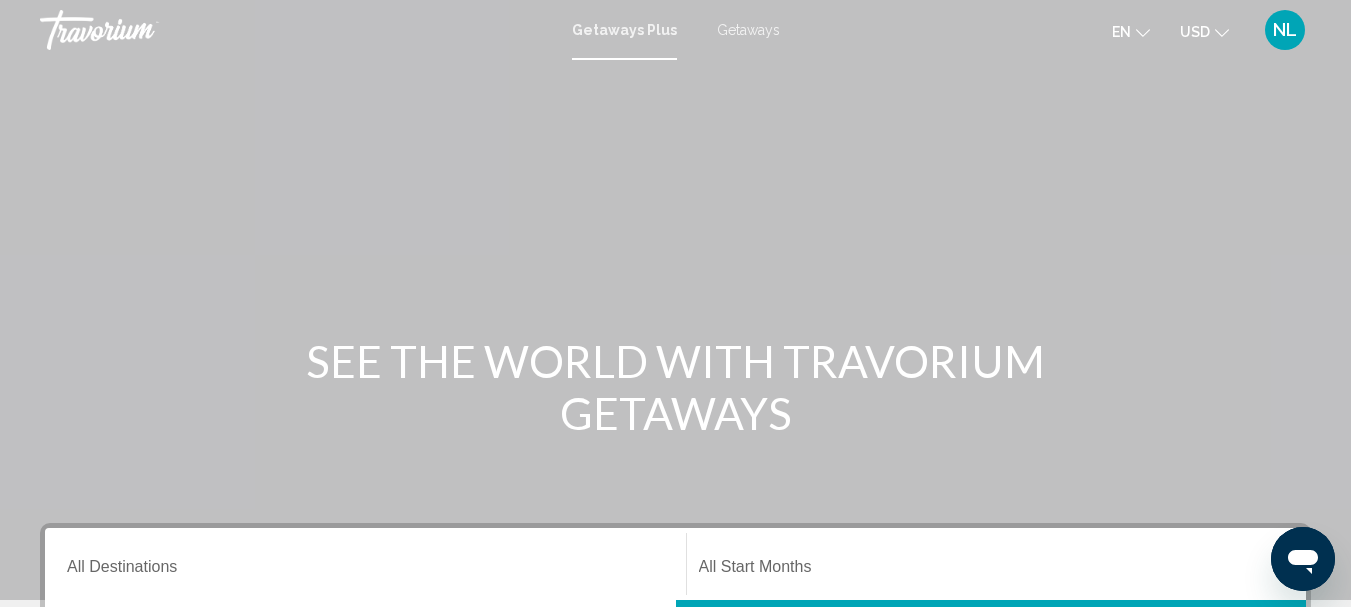 click 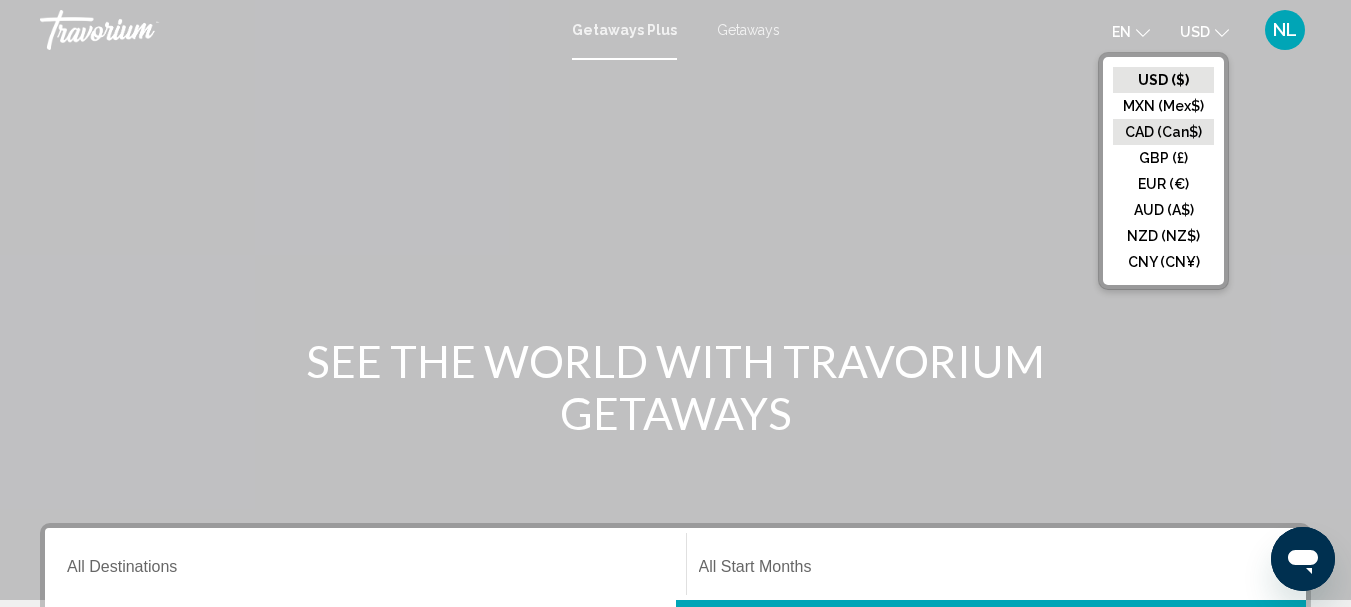 click on "CAD (Can$)" 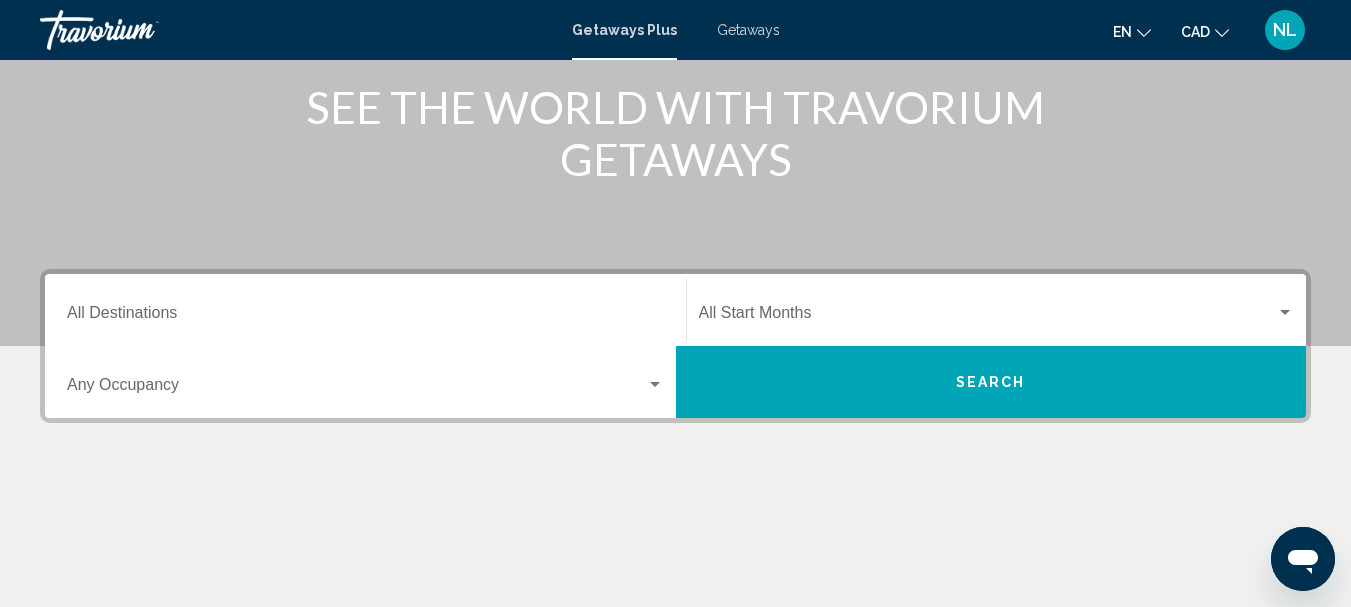 scroll, scrollTop: 259, scrollLeft: 0, axis: vertical 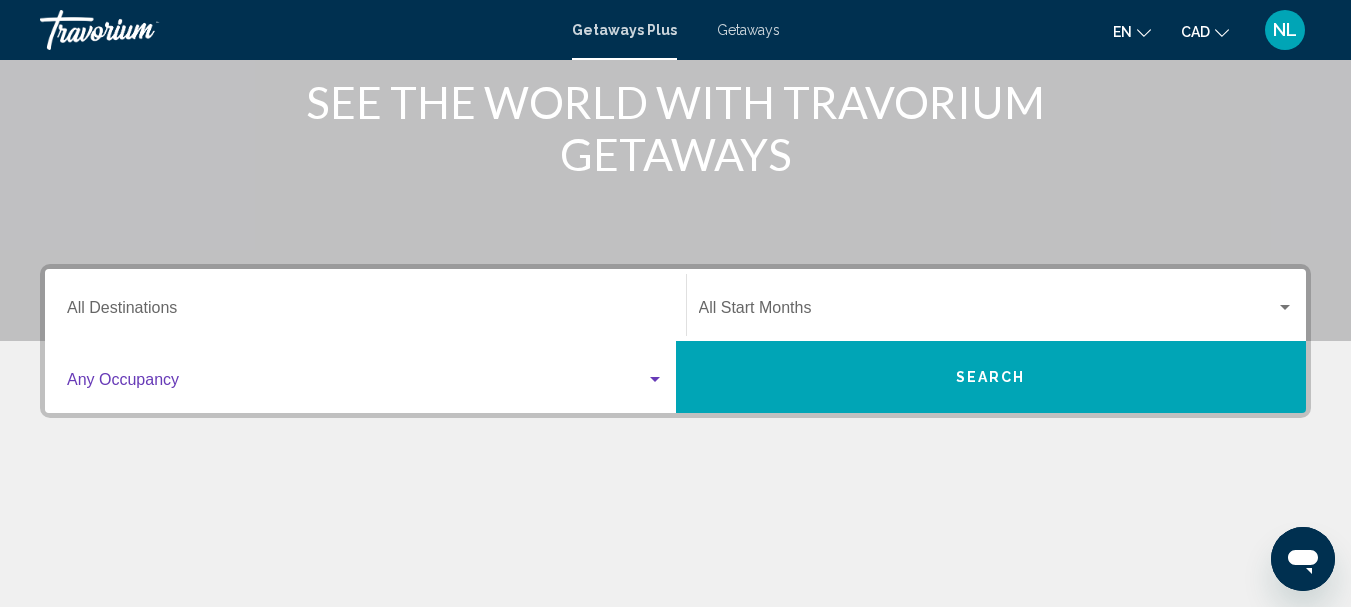 click at bounding box center [655, 379] 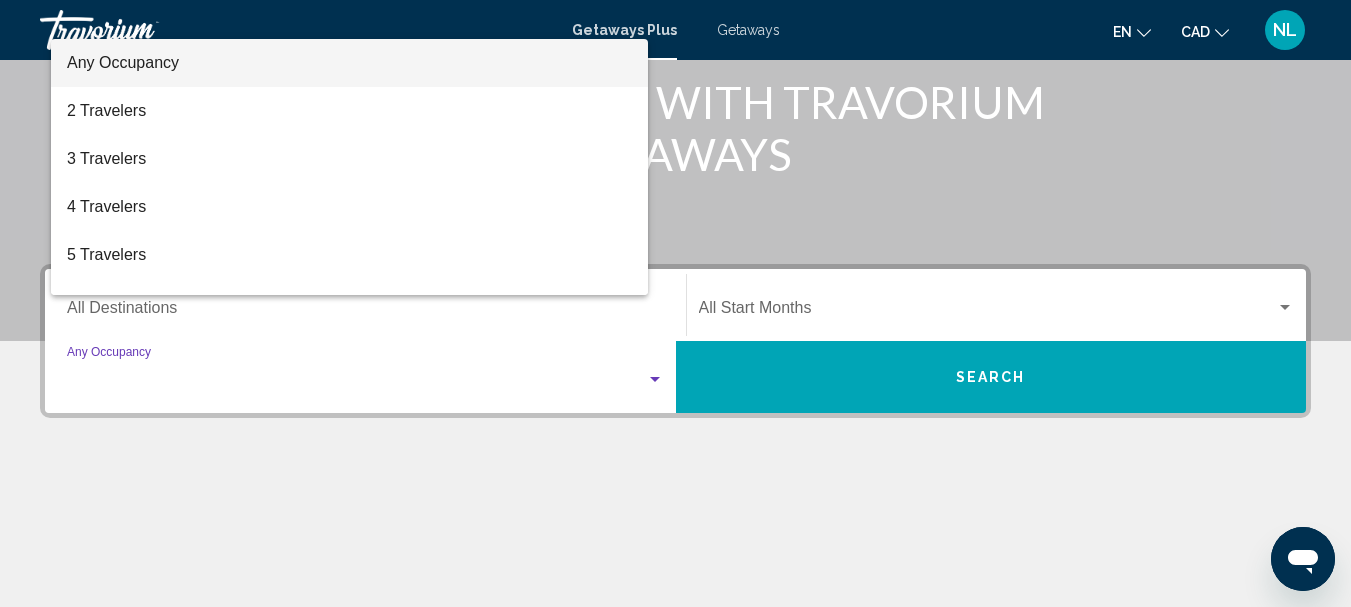 scroll, scrollTop: 458, scrollLeft: 0, axis: vertical 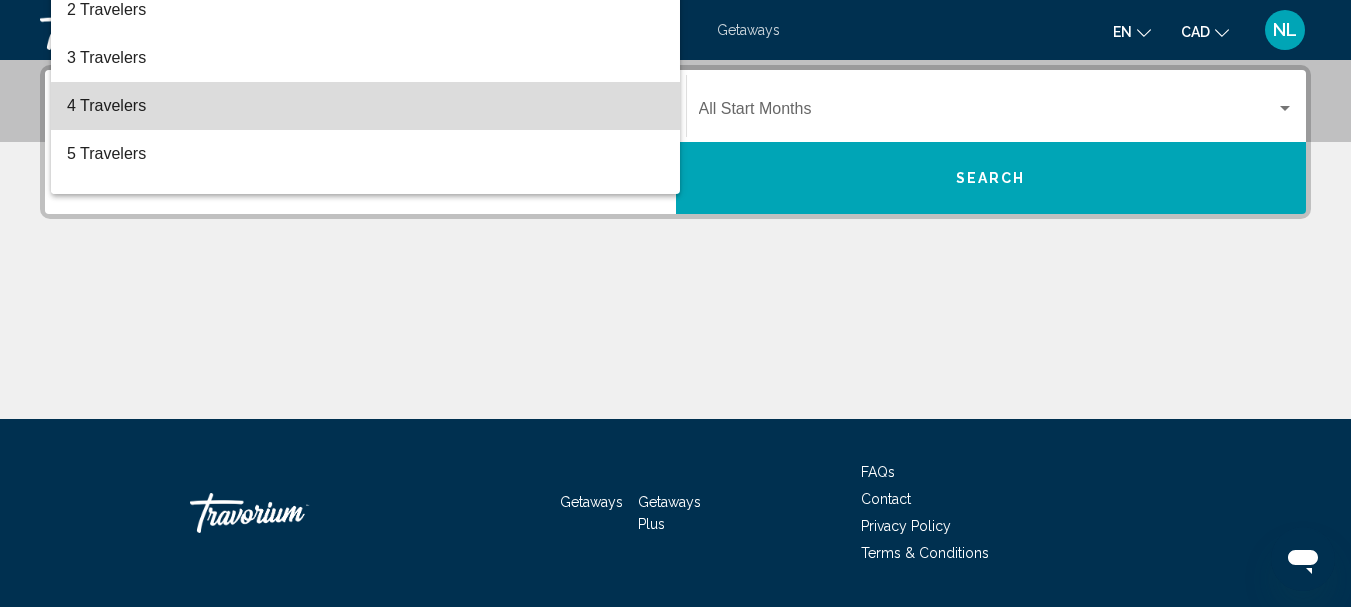 click on "4 Travelers" at bounding box center (365, 106) 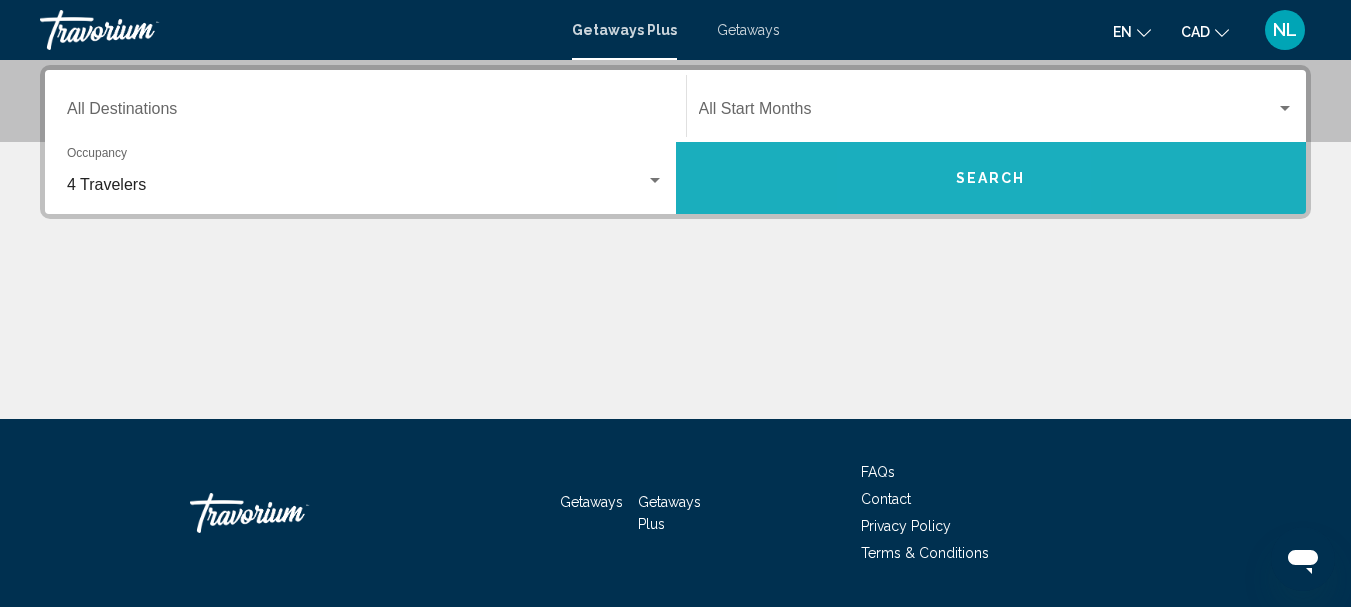 click on "Search" at bounding box center (991, 178) 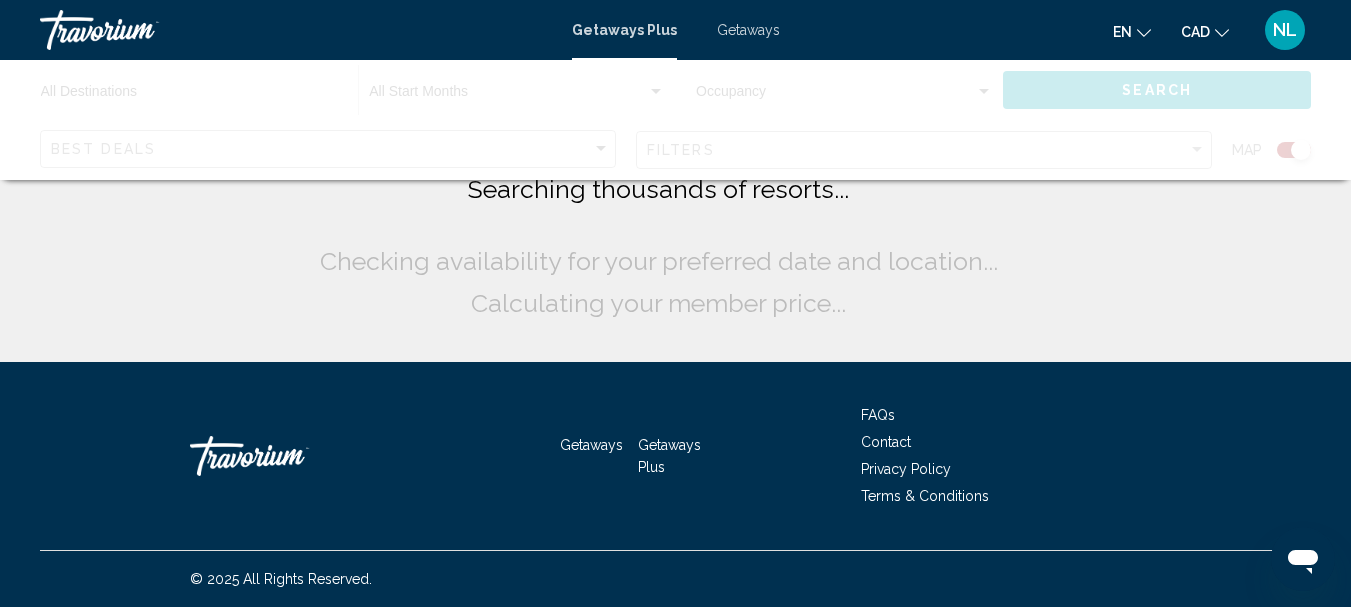 scroll, scrollTop: 0, scrollLeft: 0, axis: both 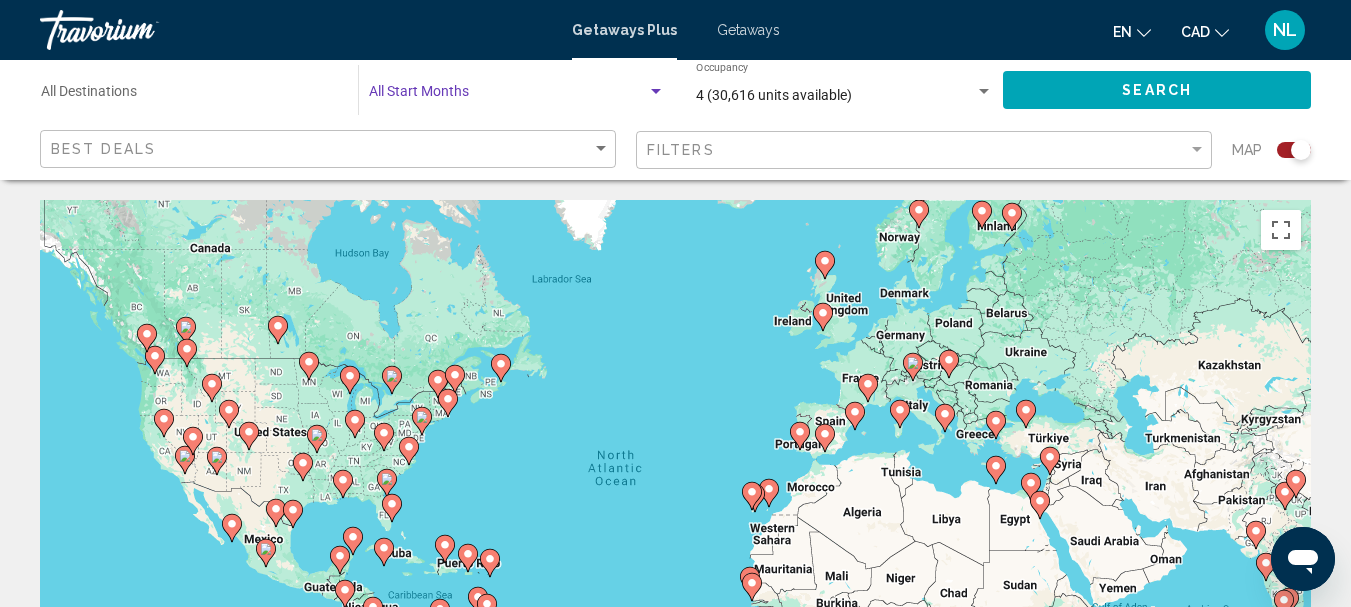 click at bounding box center (656, 91) 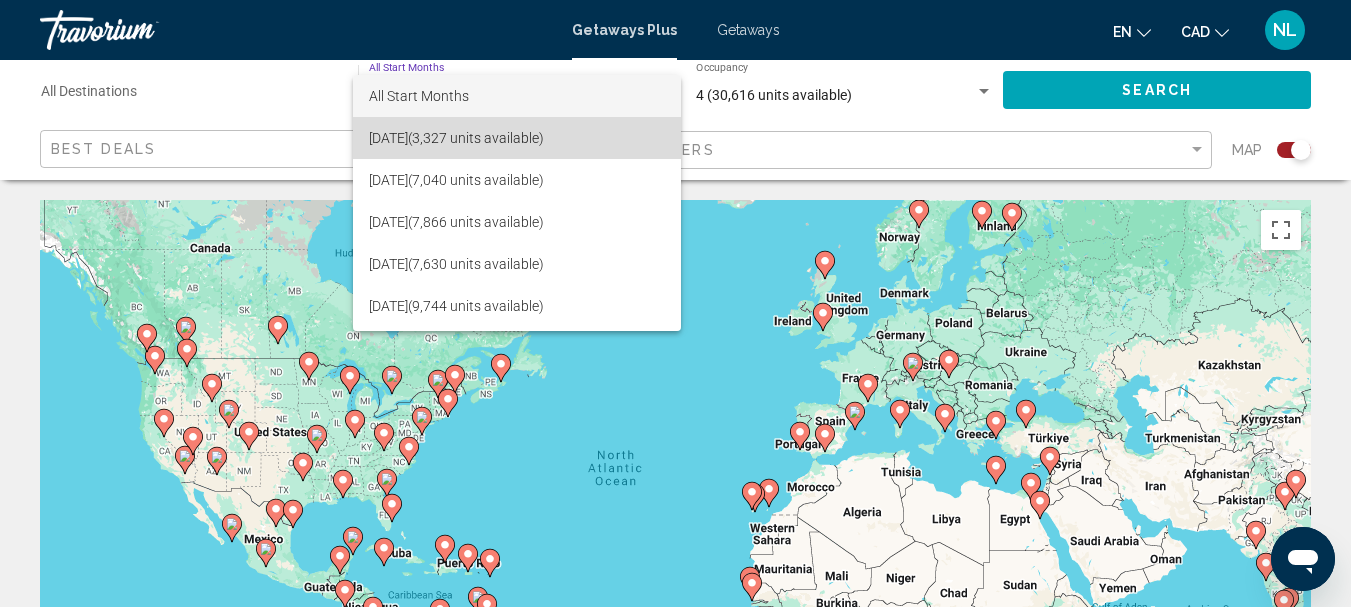click on "July 2025  (3,327 units available)" at bounding box center (517, 138) 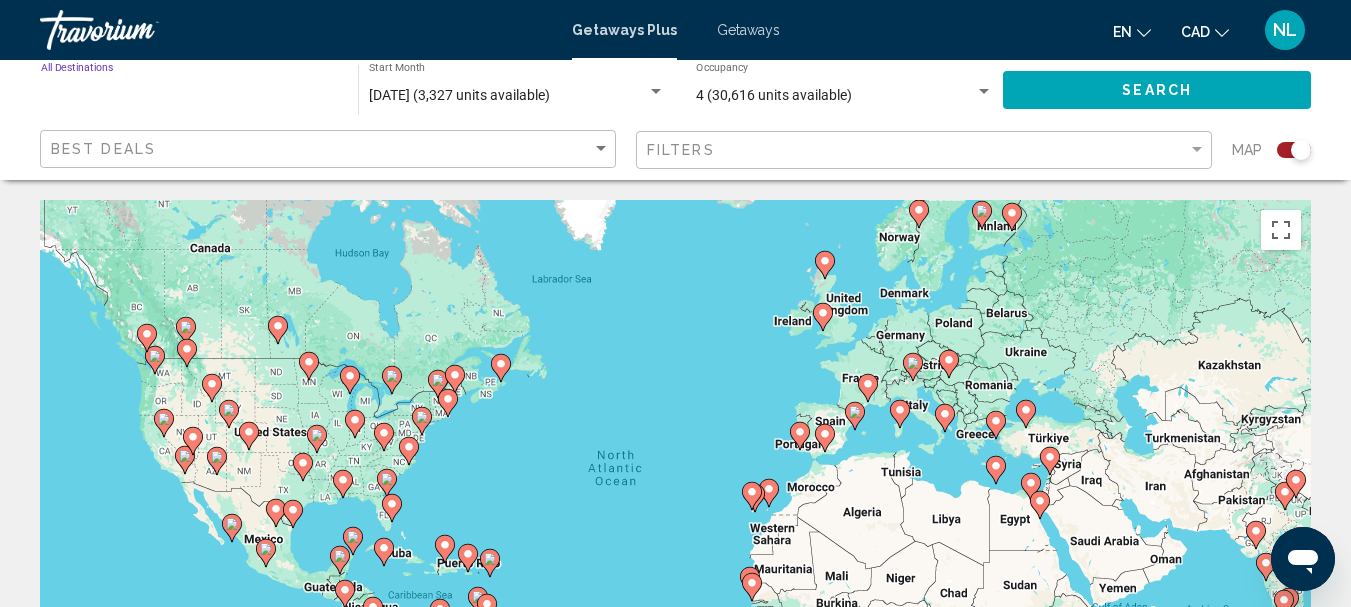 click on "Destination All Destinations" at bounding box center [189, 96] 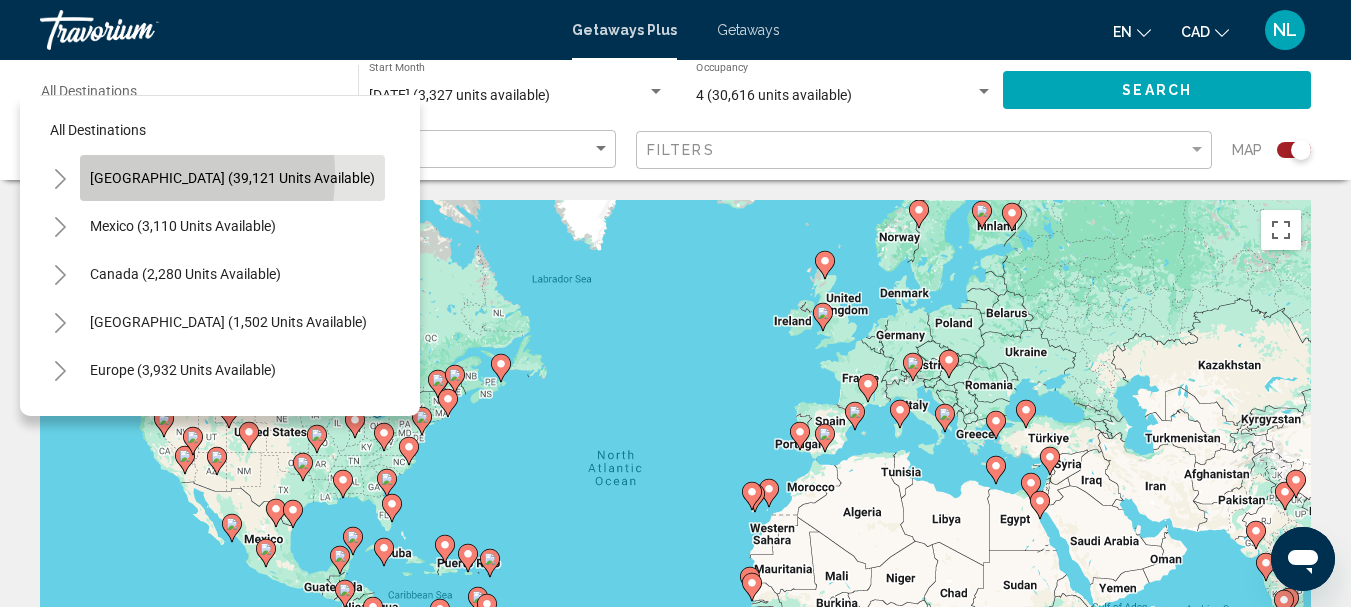 click on "United States (39,121 units available)" 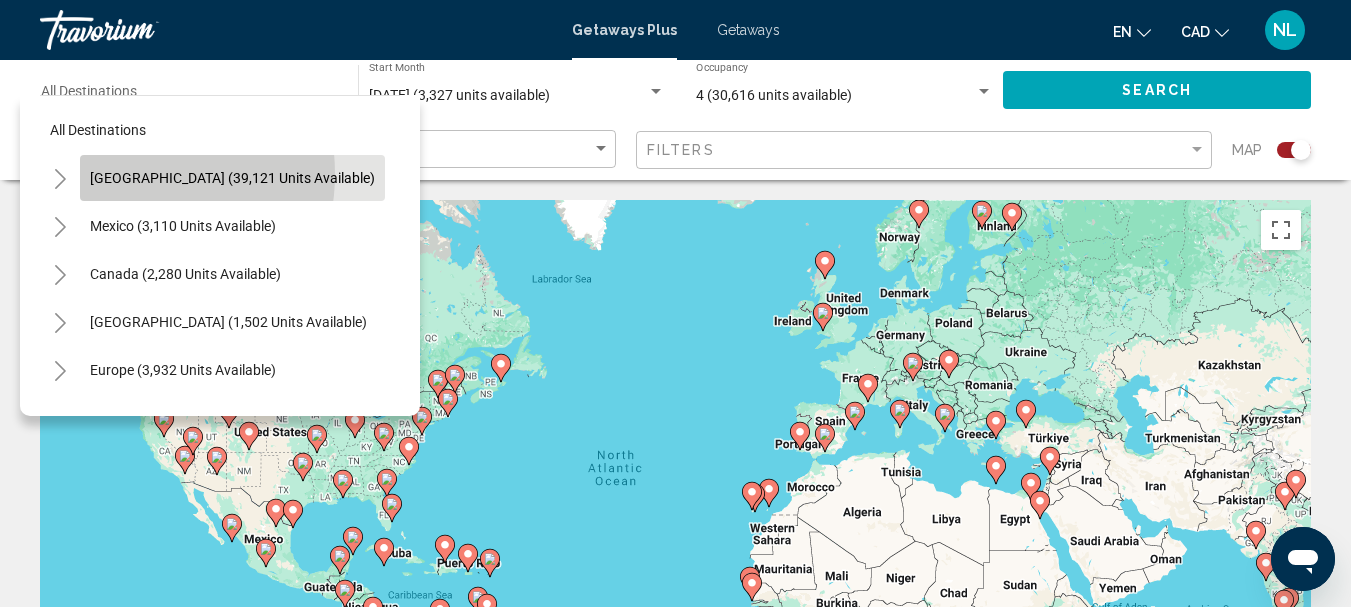 type on "**********" 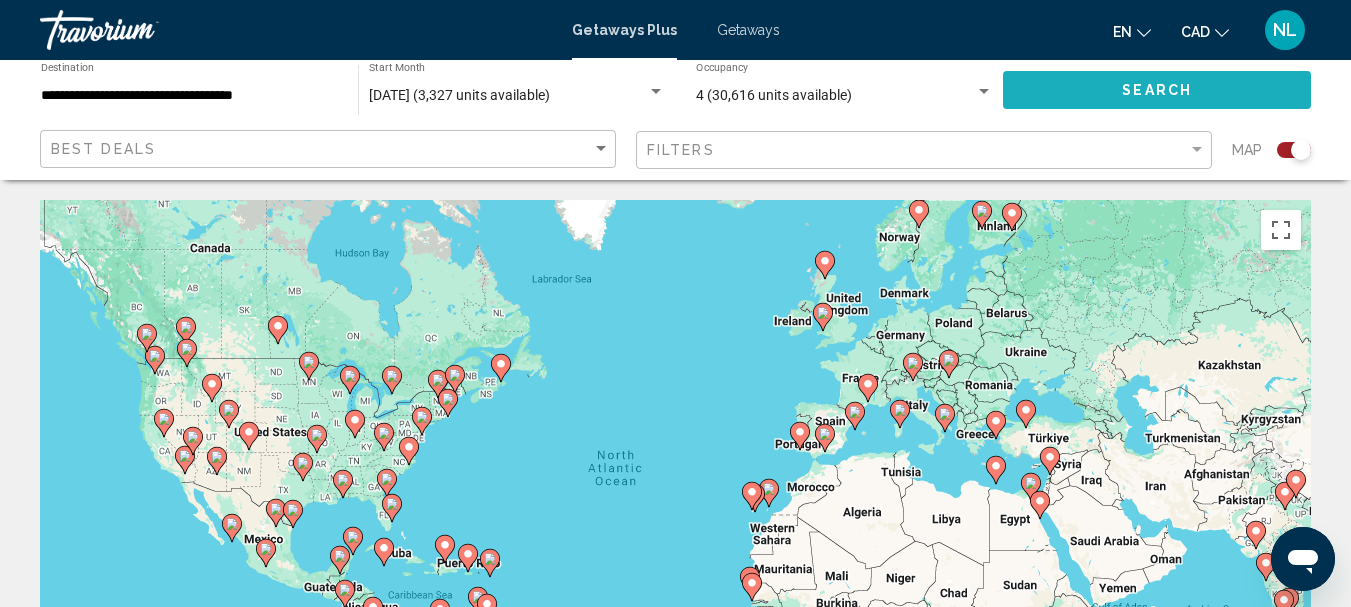 click on "Search" 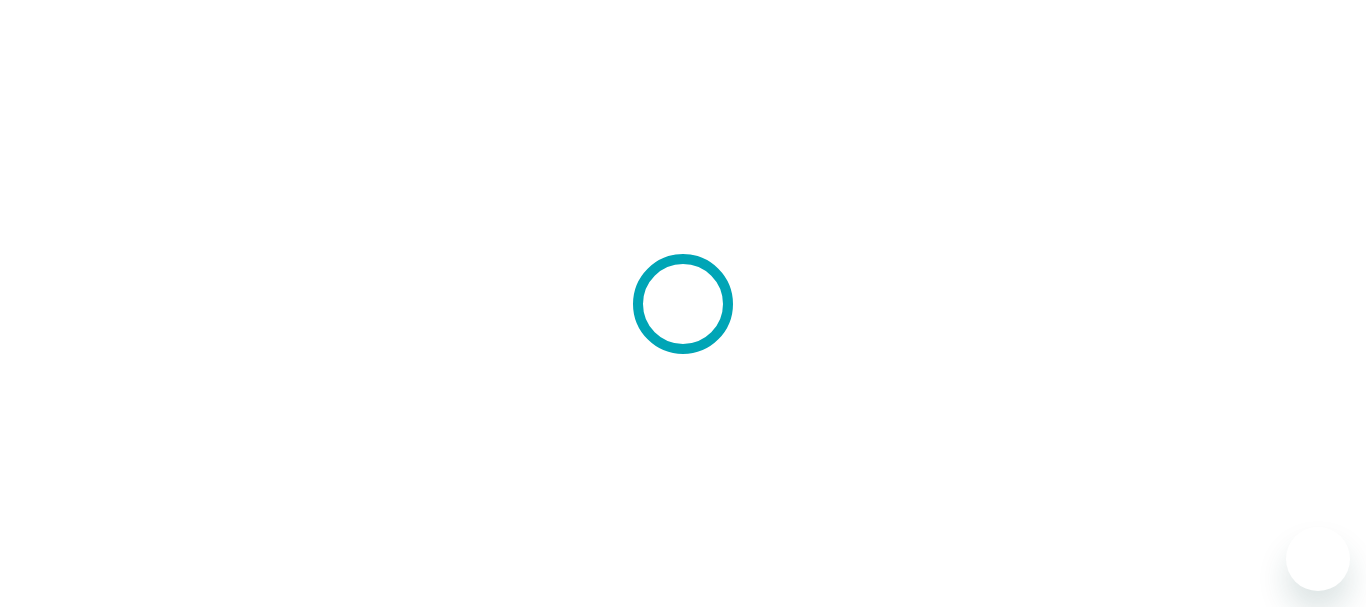 scroll, scrollTop: 0, scrollLeft: 0, axis: both 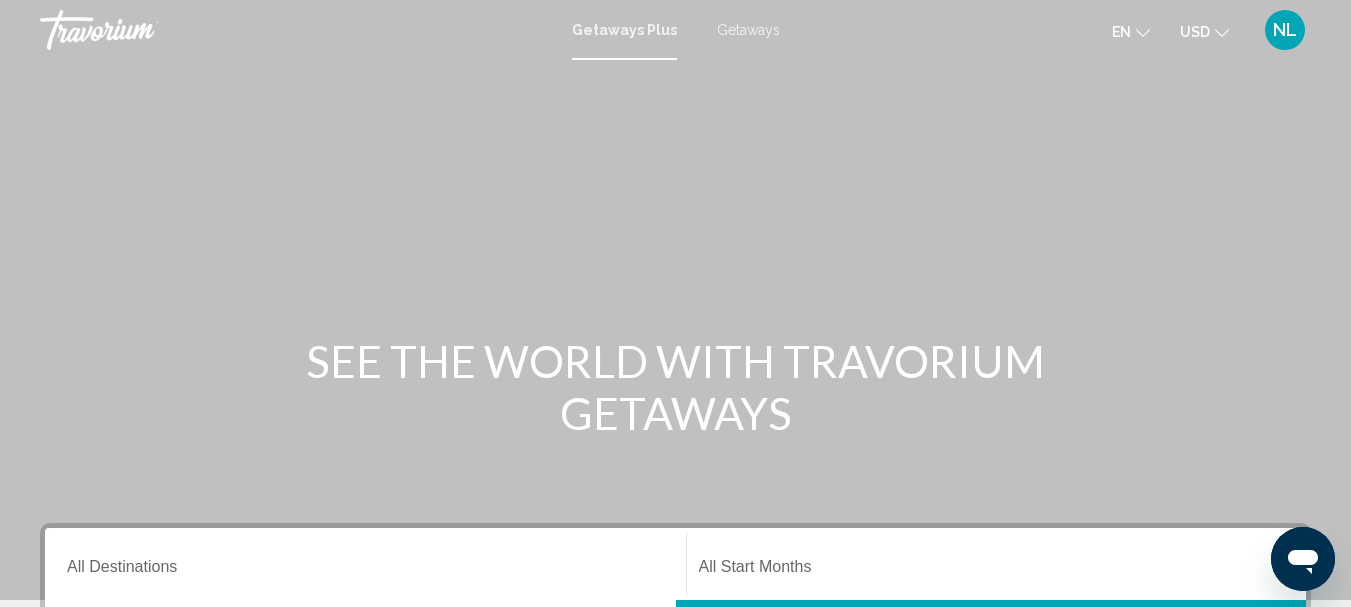 click on "Getaways" at bounding box center [748, 30] 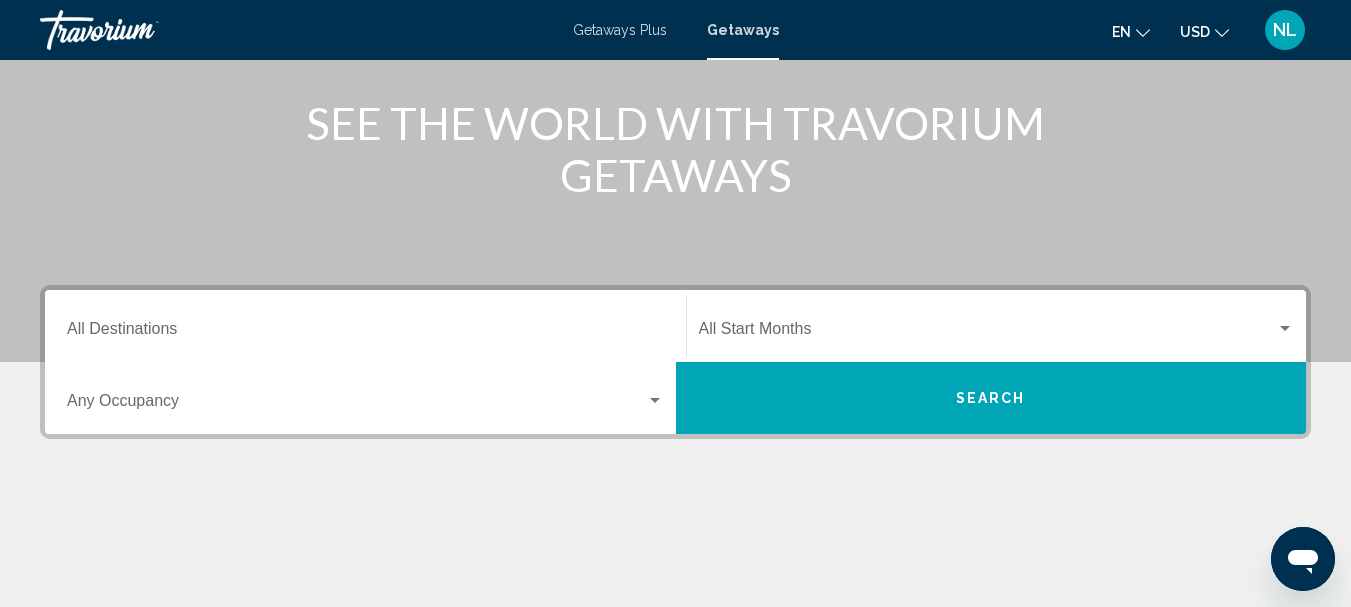 scroll, scrollTop: 236, scrollLeft: 0, axis: vertical 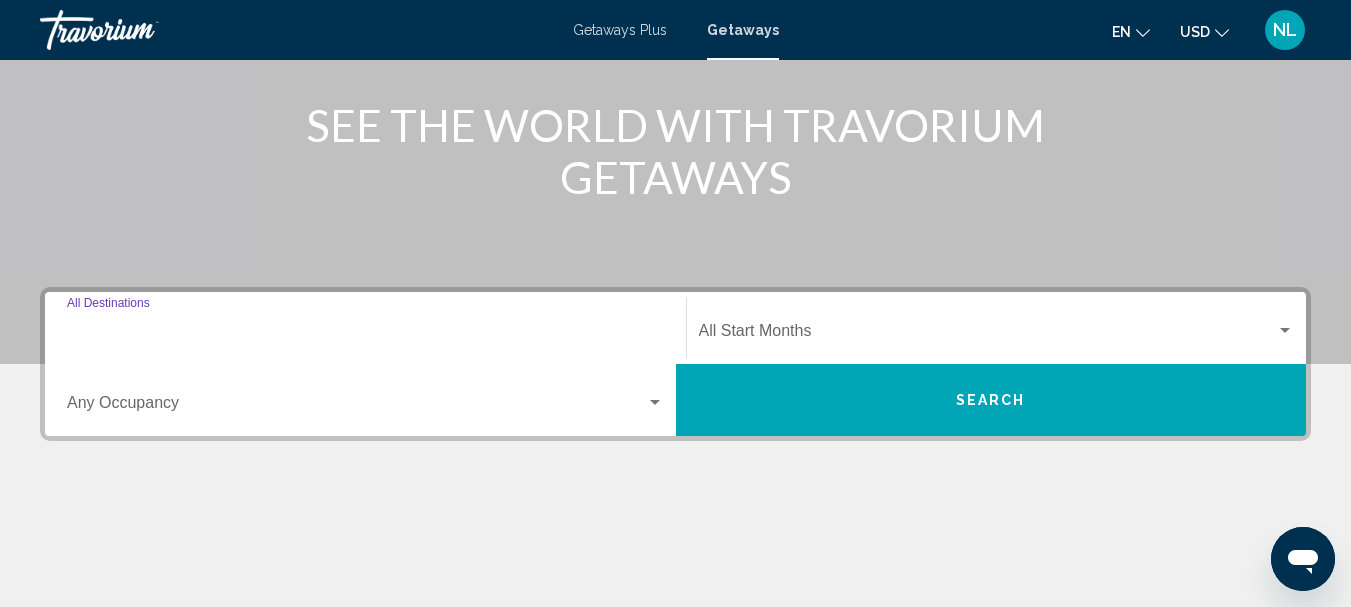 click on "Destination All Destinations" at bounding box center (365, 335) 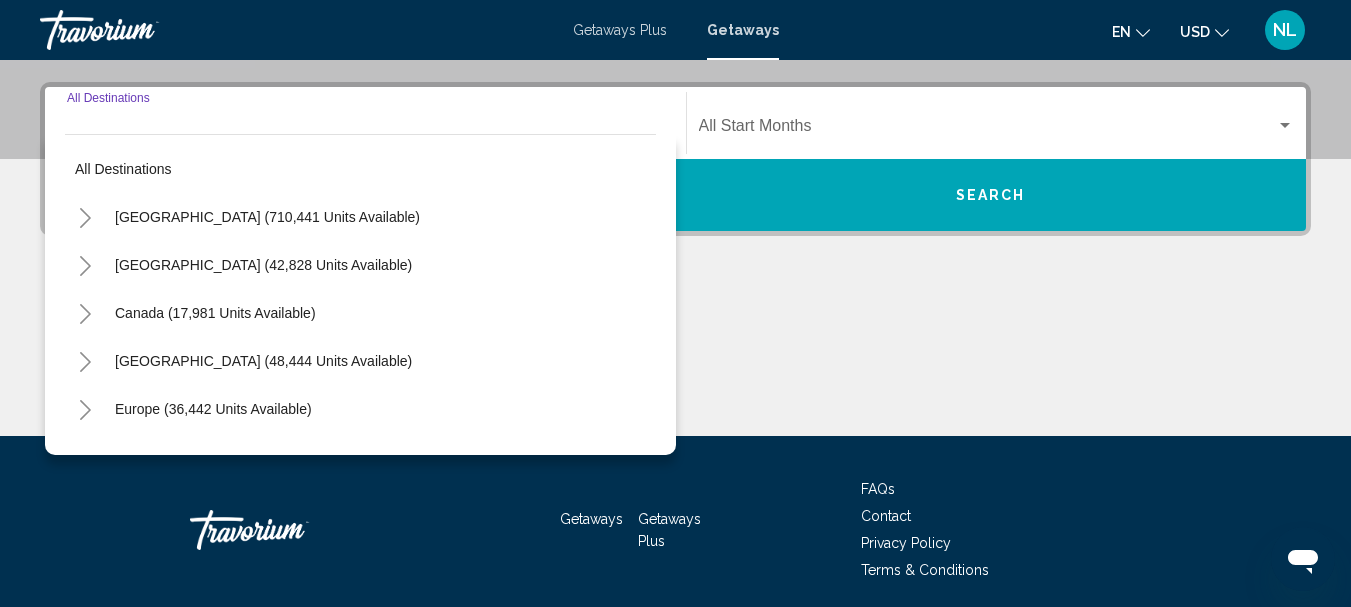 scroll, scrollTop: 458, scrollLeft: 0, axis: vertical 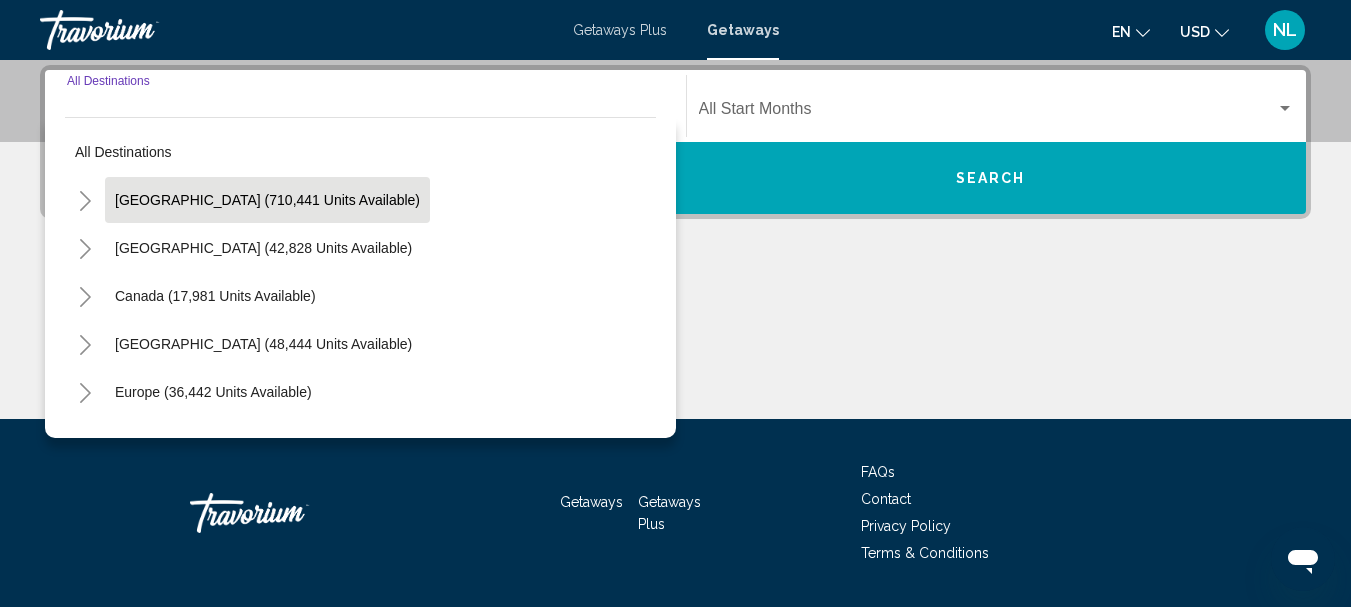 click on "[GEOGRAPHIC_DATA] (710,441 units available)" at bounding box center [263, 248] 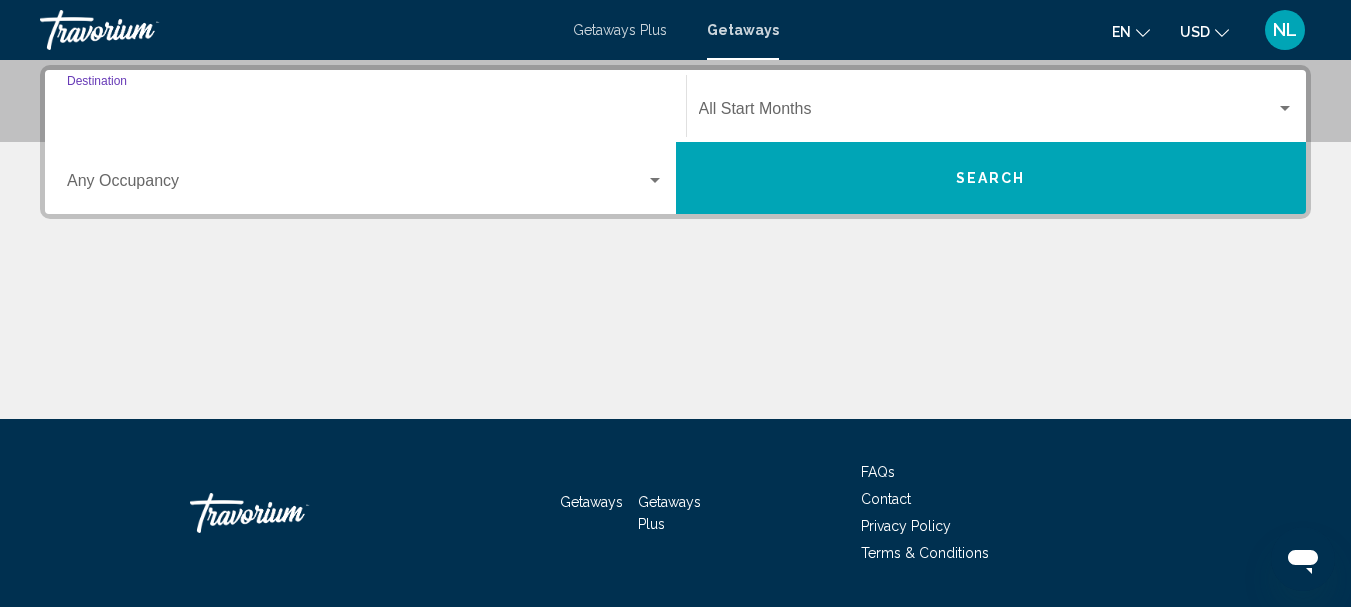 type on "**********" 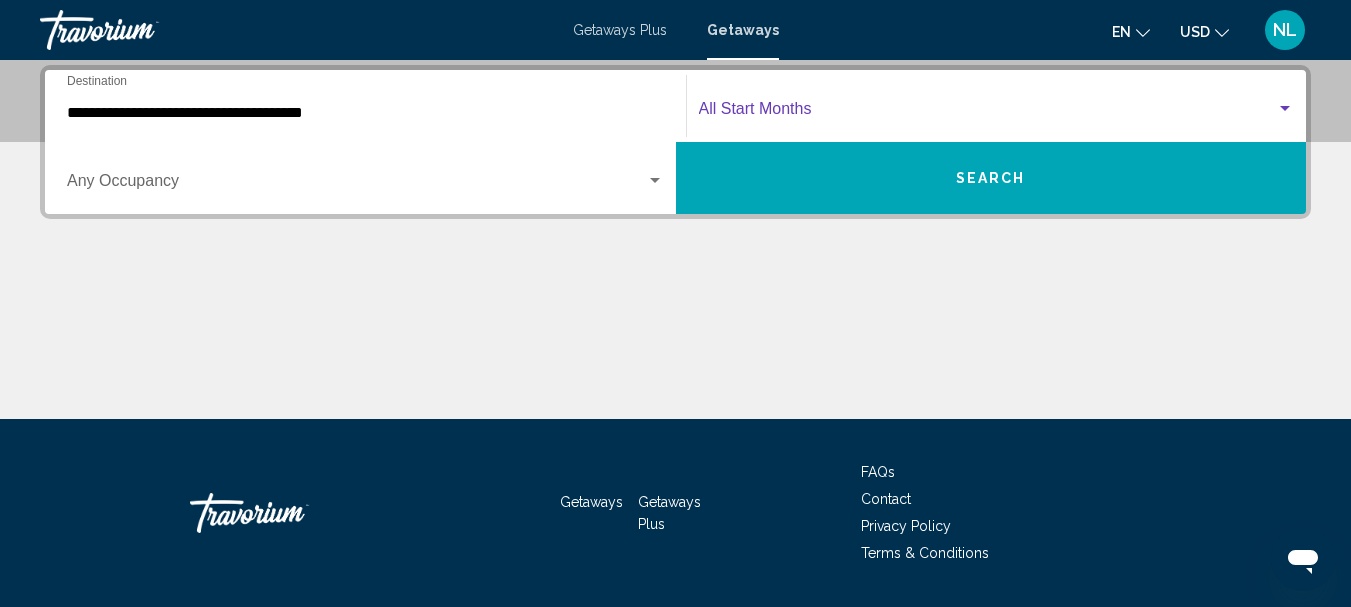 click at bounding box center [988, 113] 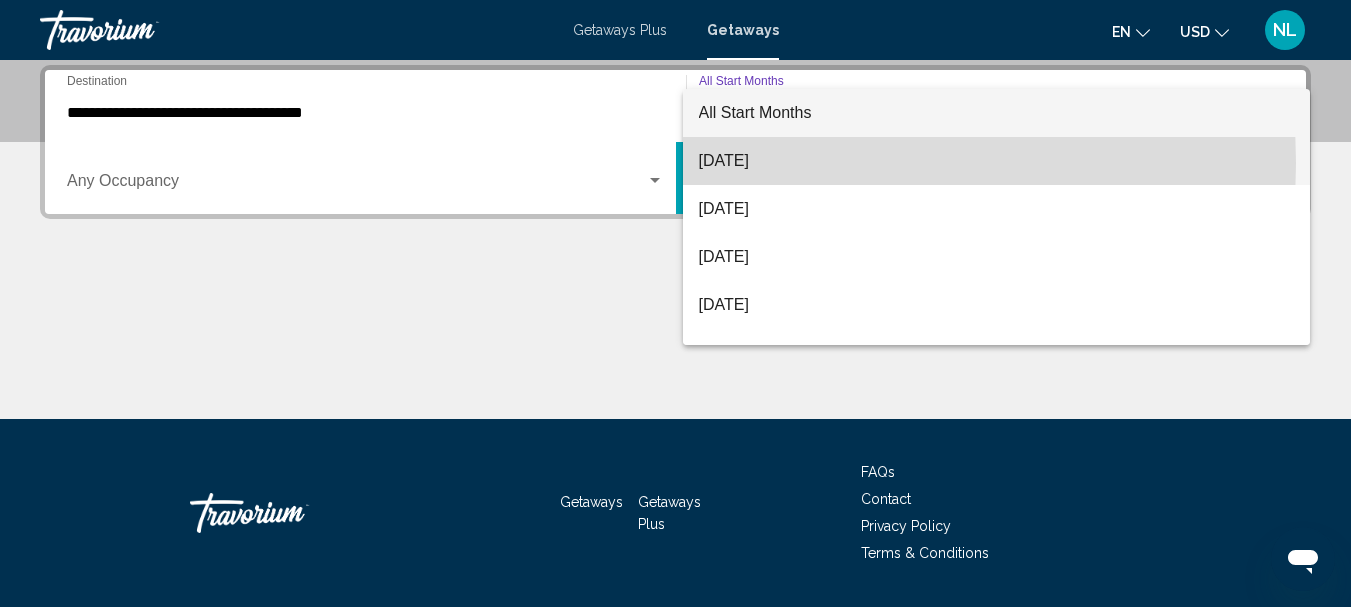 click on "[DATE]" at bounding box center (997, 161) 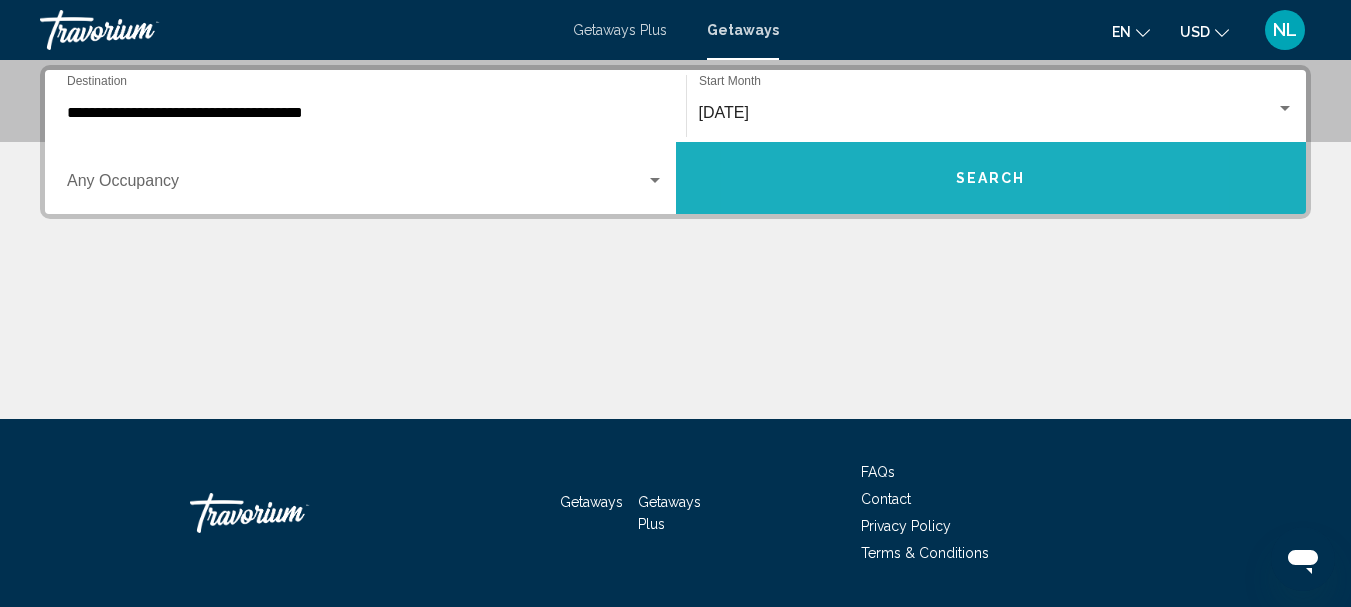 click on "Search" at bounding box center (991, 178) 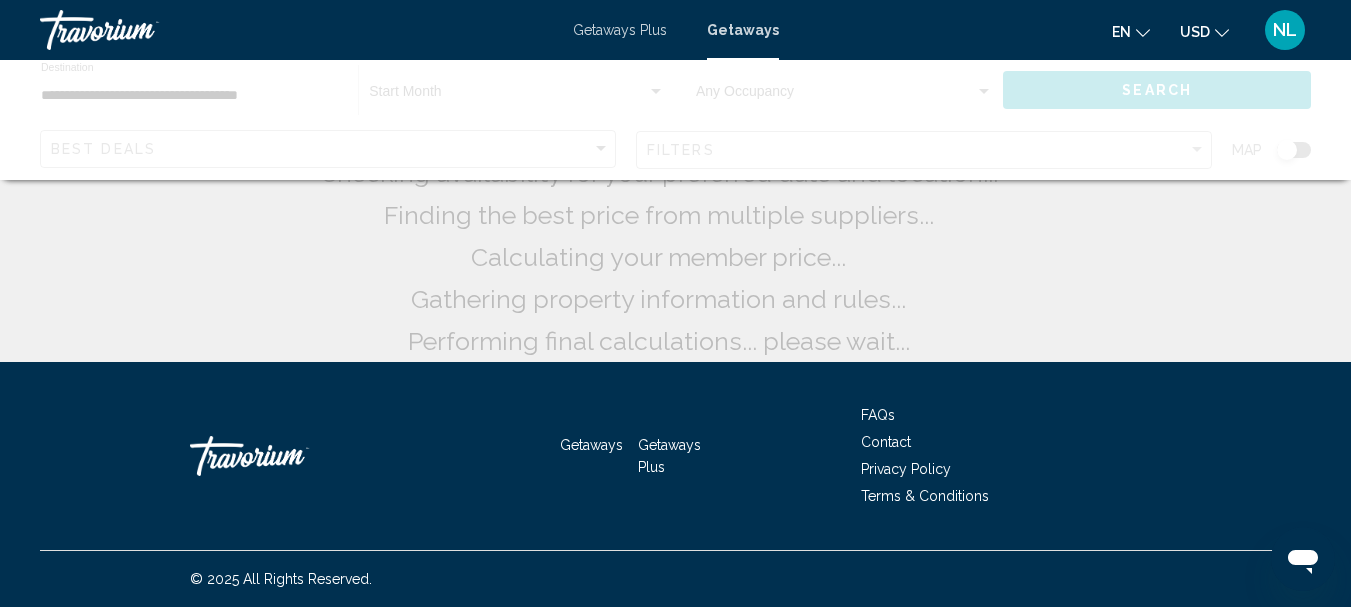 scroll, scrollTop: 0, scrollLeft: 0, axis: both 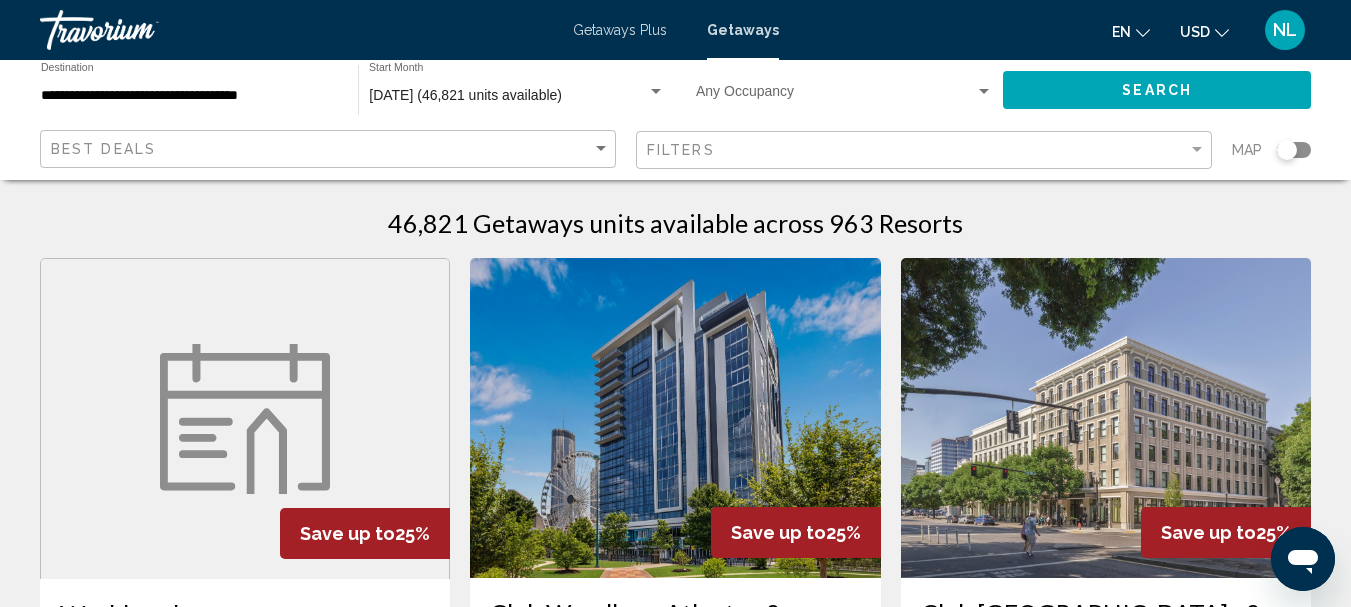 click 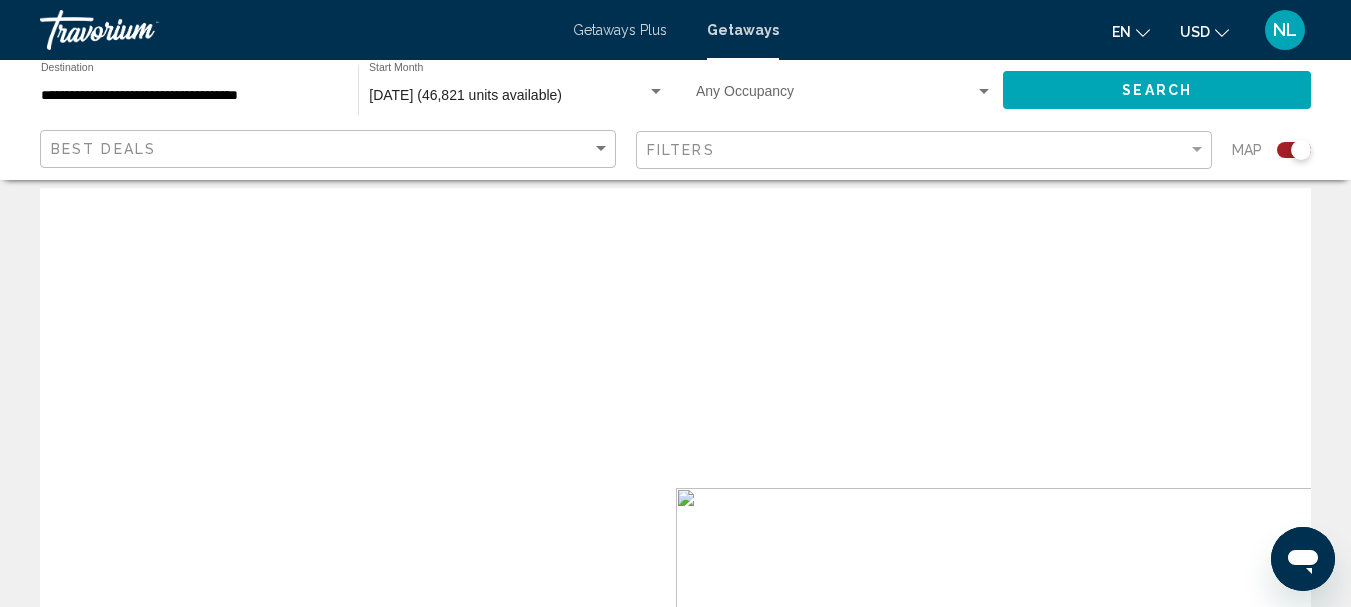 scroll, scrollTop: 632, scrollLeft: 0, axis: vertical 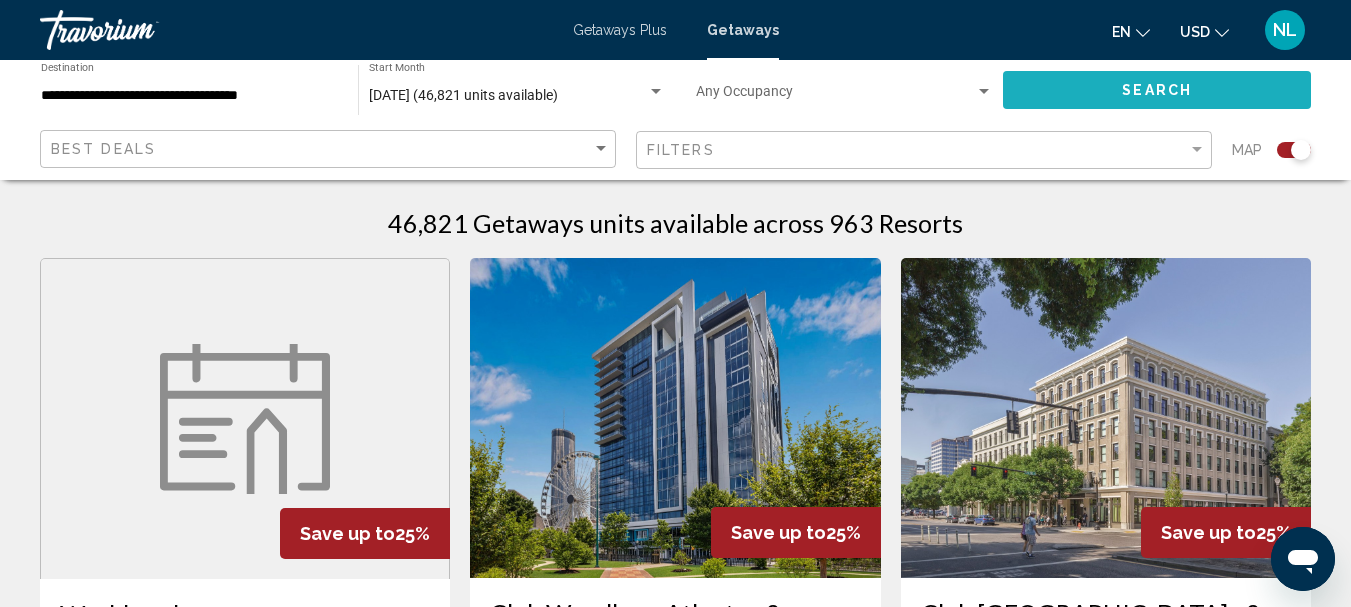 click on "Search" 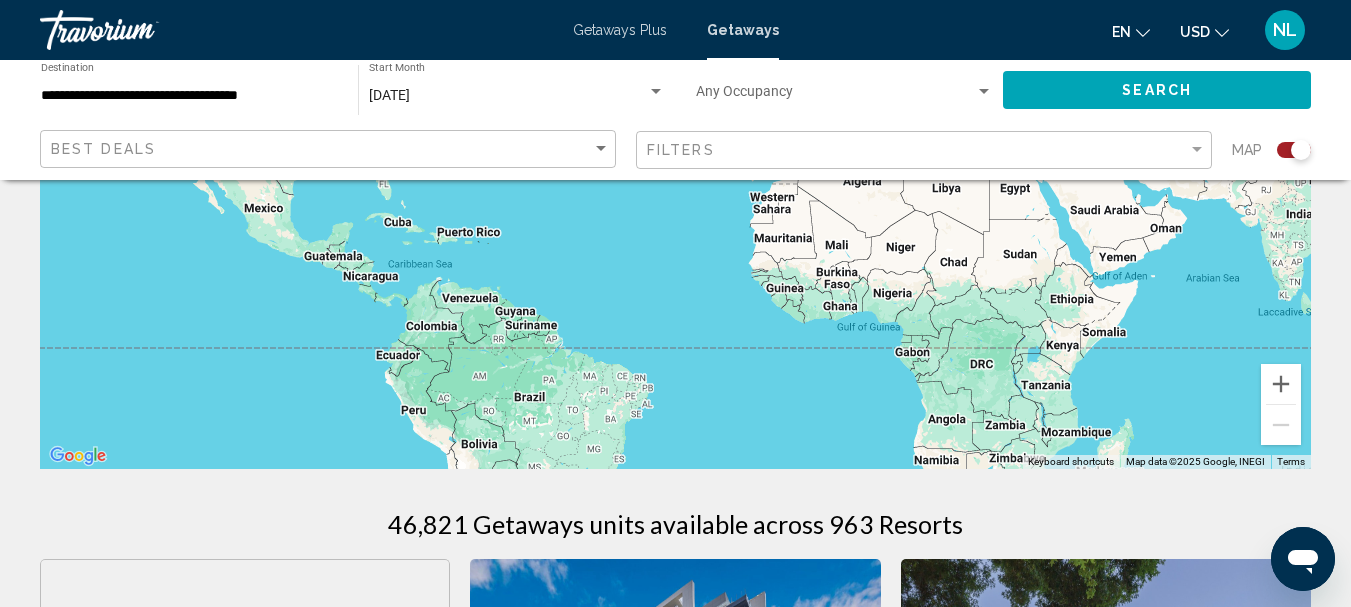 scroll, scrollTop: 0, scrollLeft: 0, axis: both 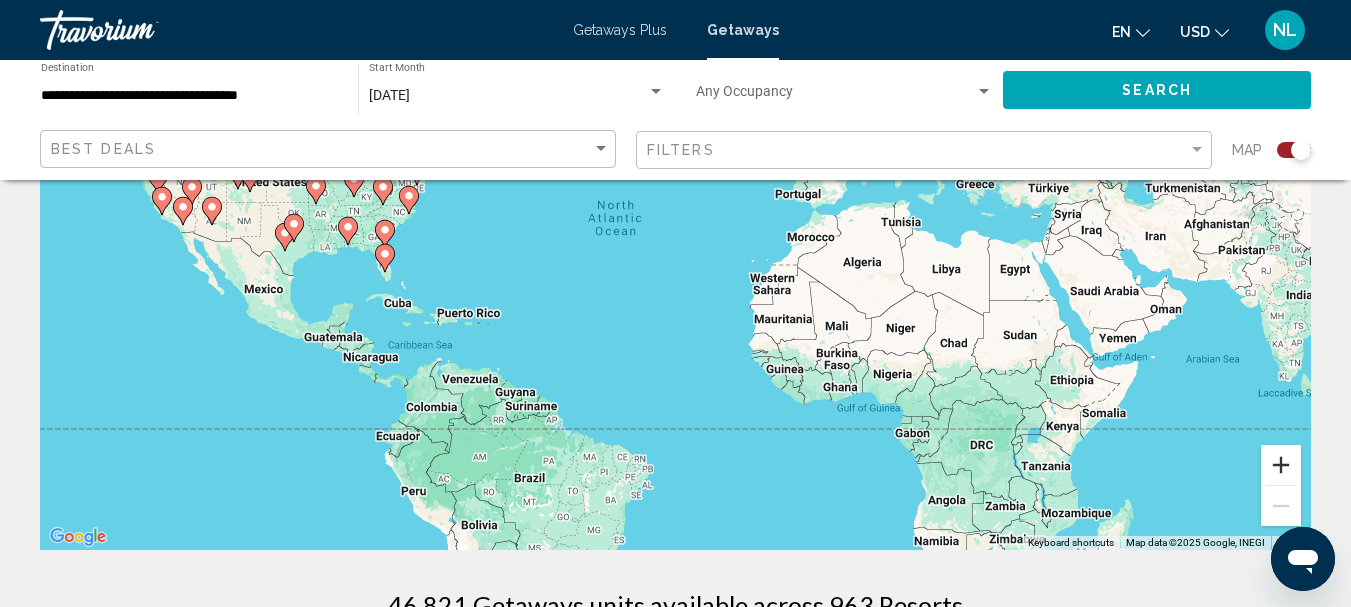 click at bounding box center (1281, 465) 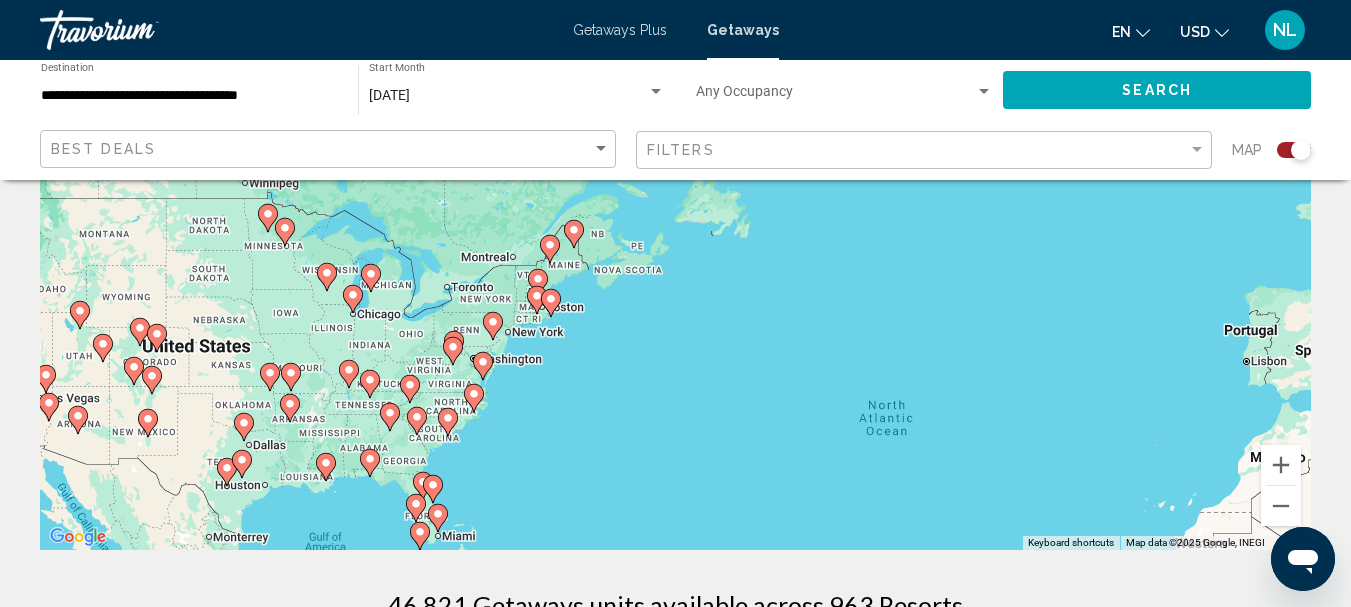 drag, startPoint x: 401, startPoint y: 292, endPoint x: 739, endPoint y: 524, distance: 409.96097 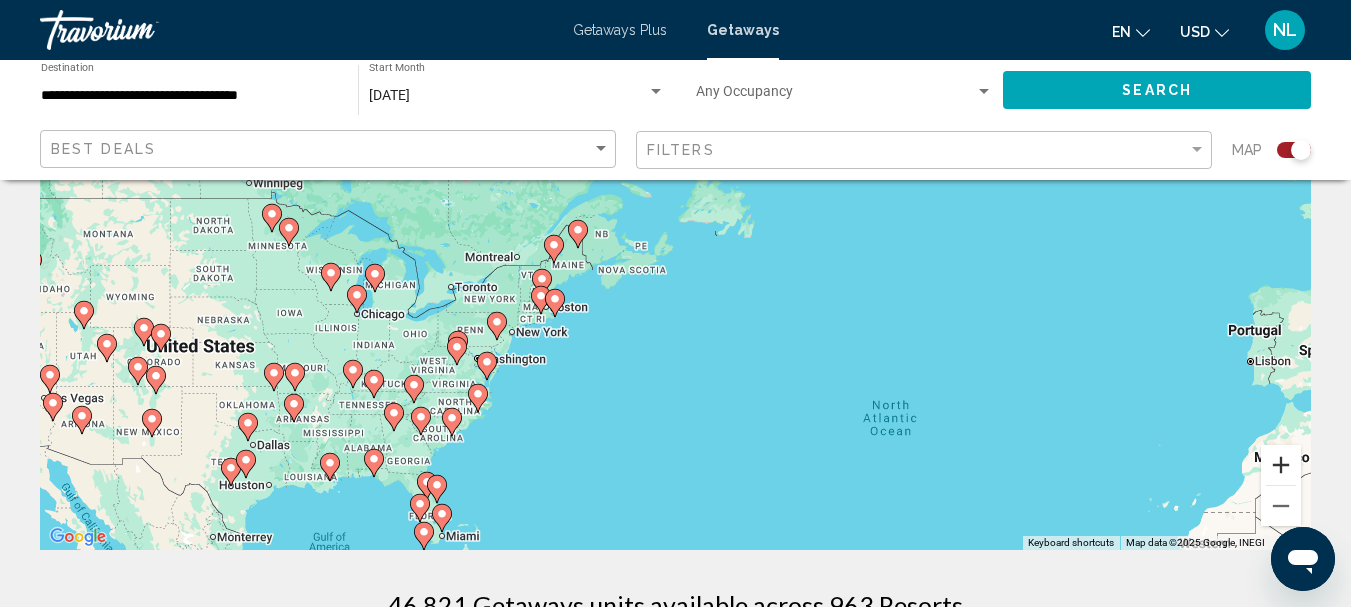 click at bounding box center (1281, 465) 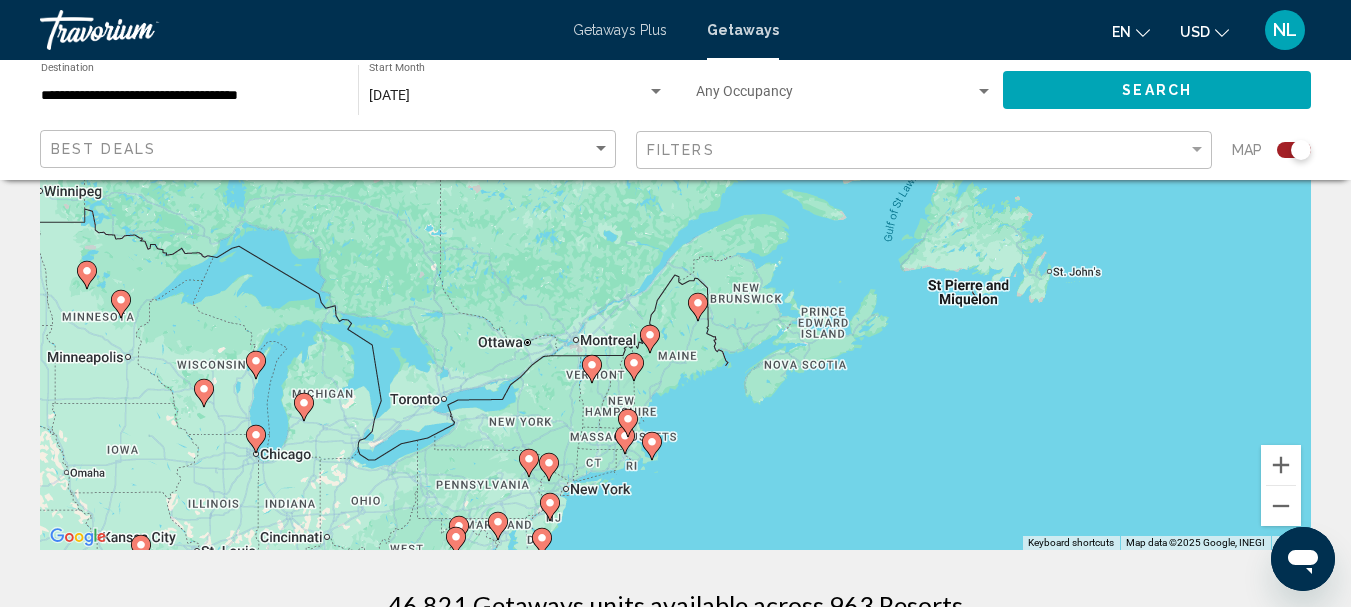 drag, startPoint x: 641, startPoint y: 344, endPoint x: 861, endPoint y: 422, distance: 233.41808 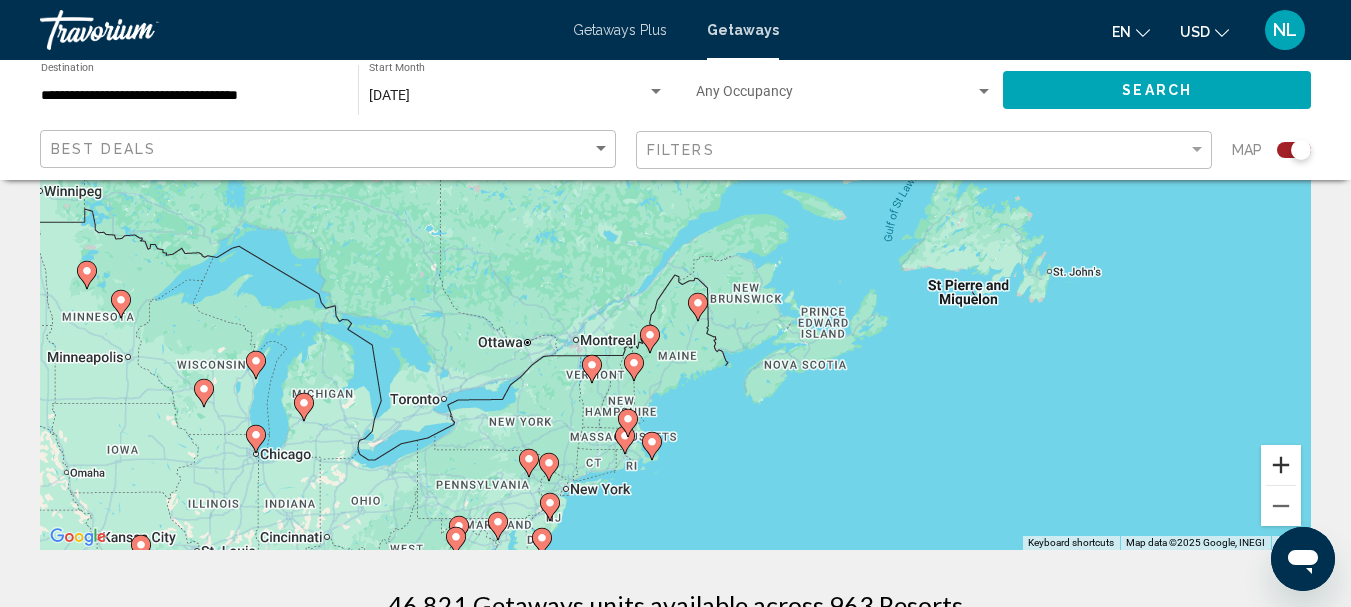 click at bounding box center (1281, 465) 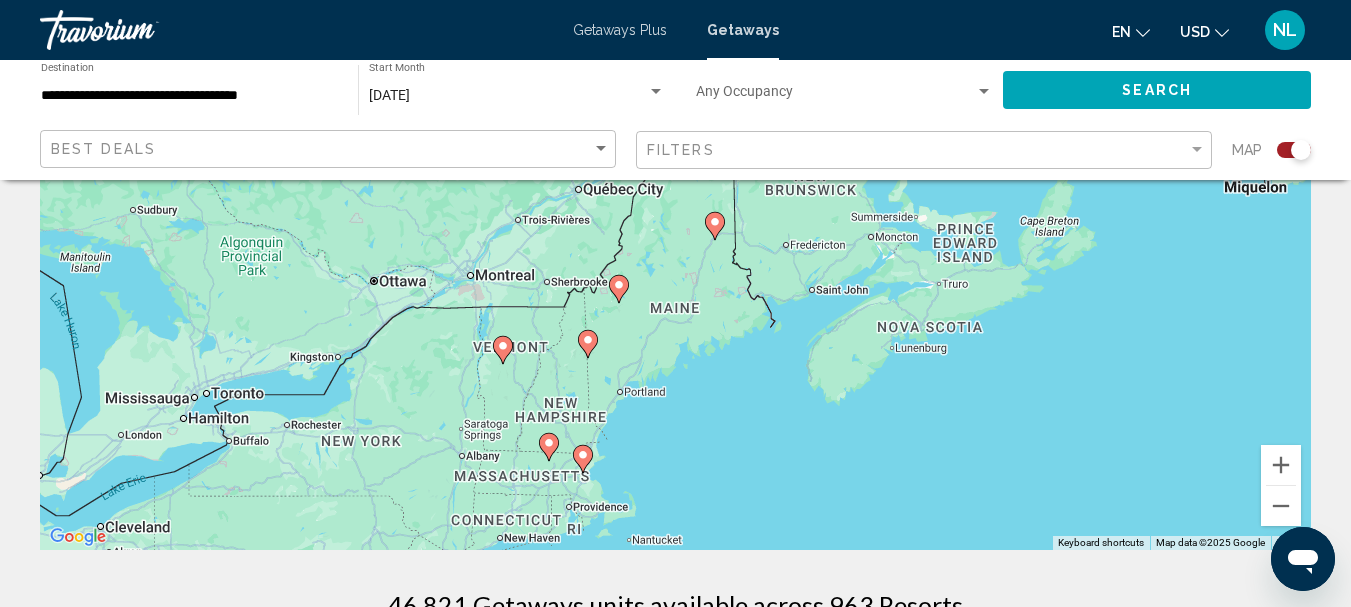 drag, startPoint x: 1097, startPoint y: 472, endPoint x: 1090, endPoint y: 314, distance: 158.15498 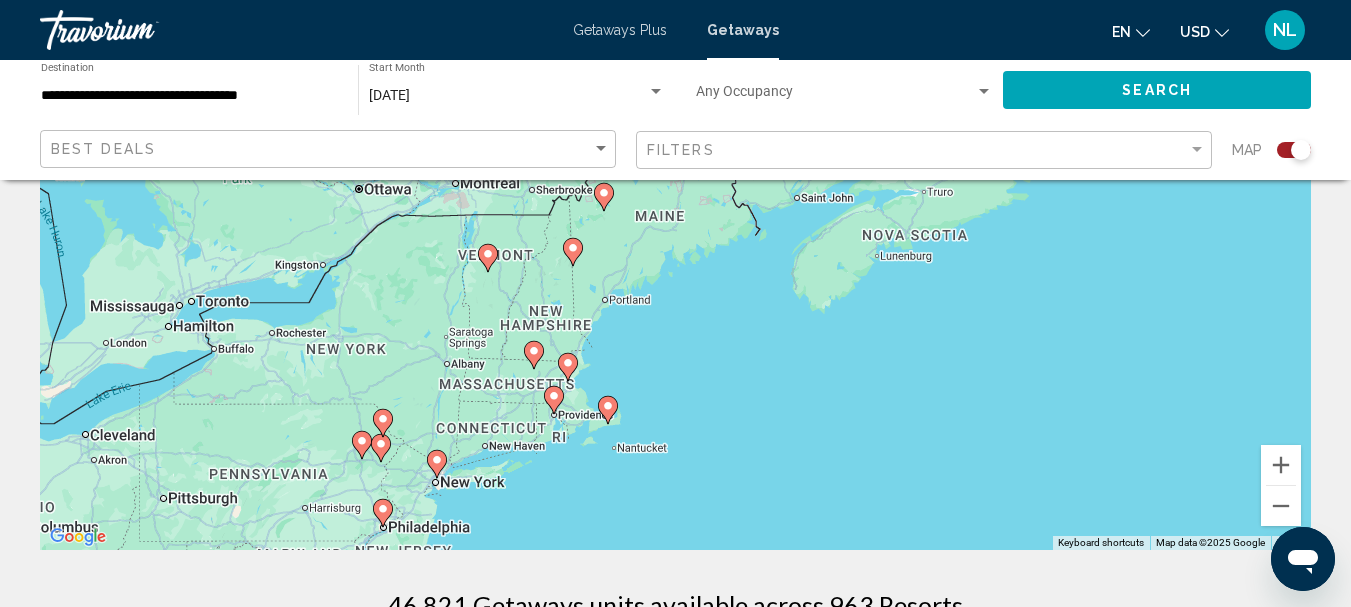 drag, startPoint x: 1020, startPoint y: 456, endPoint x: 1006, endPoint y: 354, distance: 102.9563 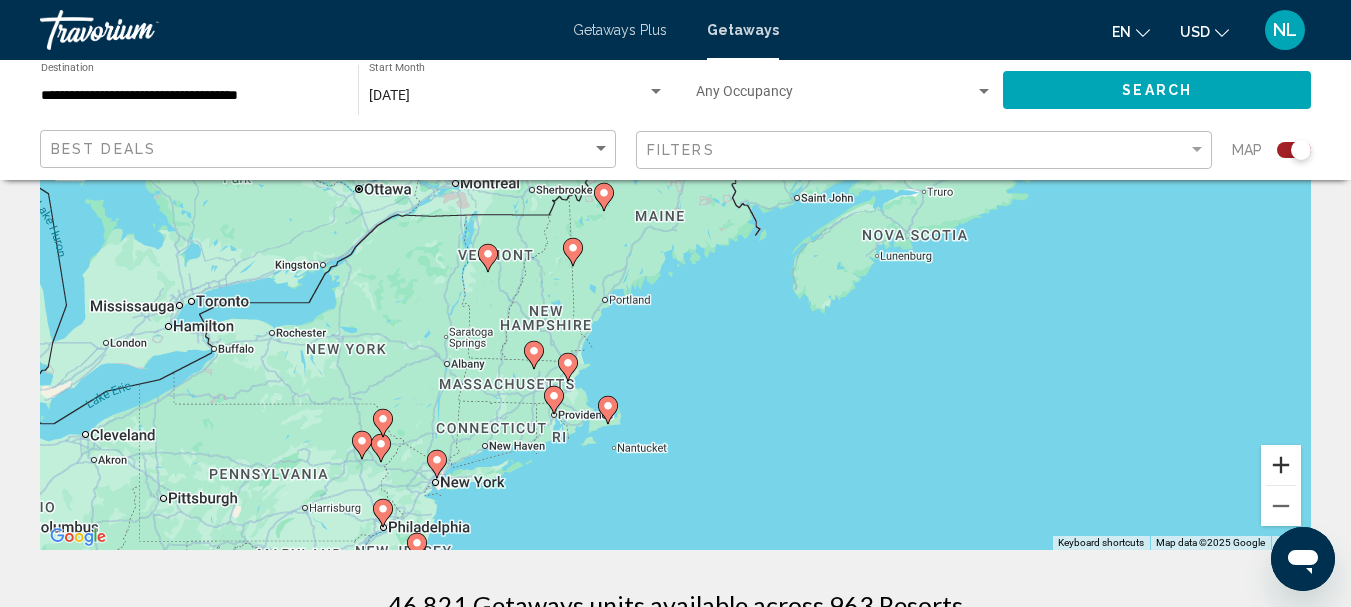 click at bounding box center [1281, 465] 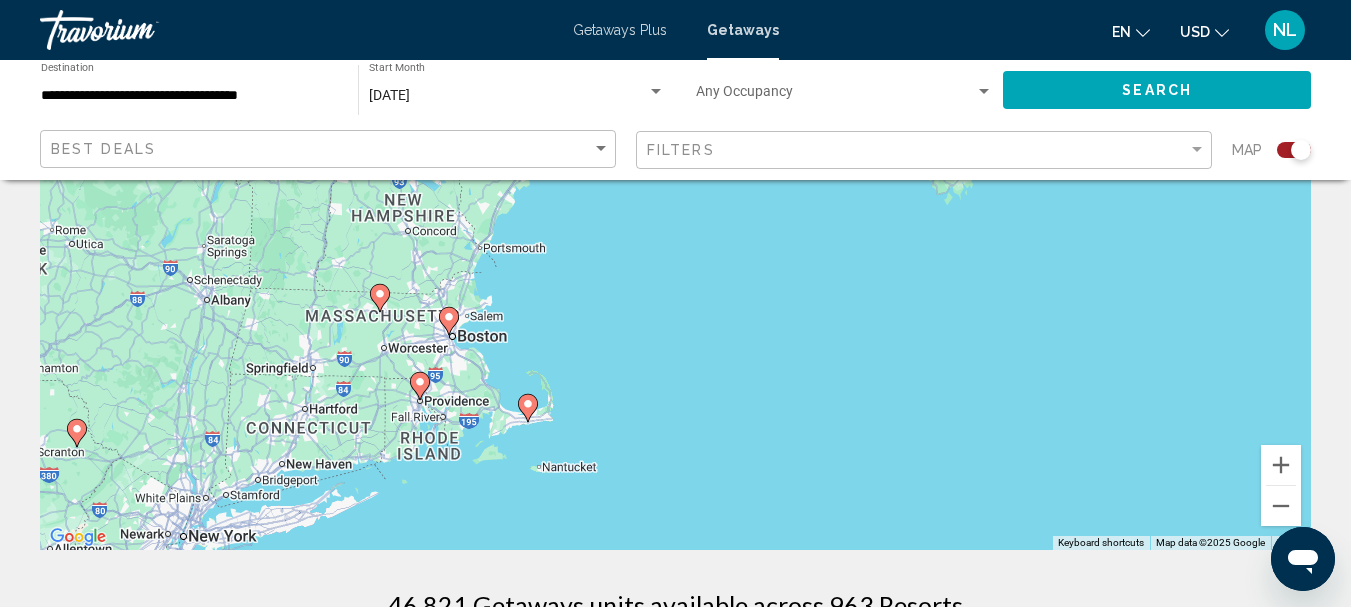 drag, startPoint x: 887, startPoint y: 492, endPoint x: 876, endPoint y: 310, distance: 182.3321 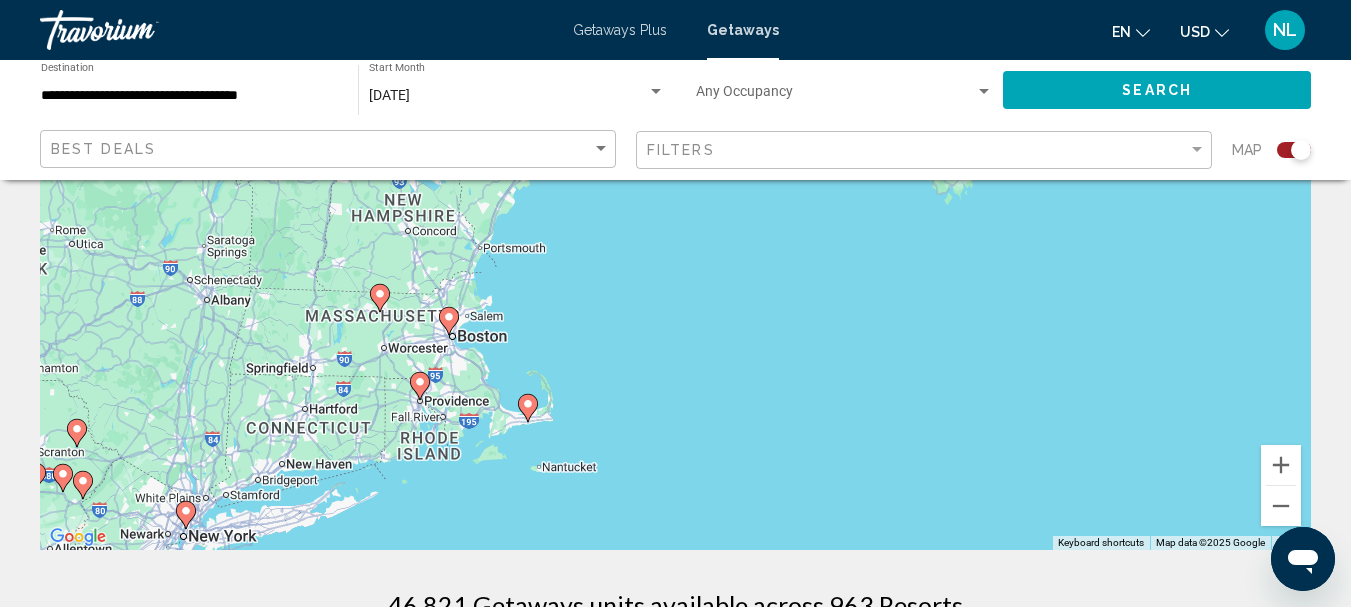 click 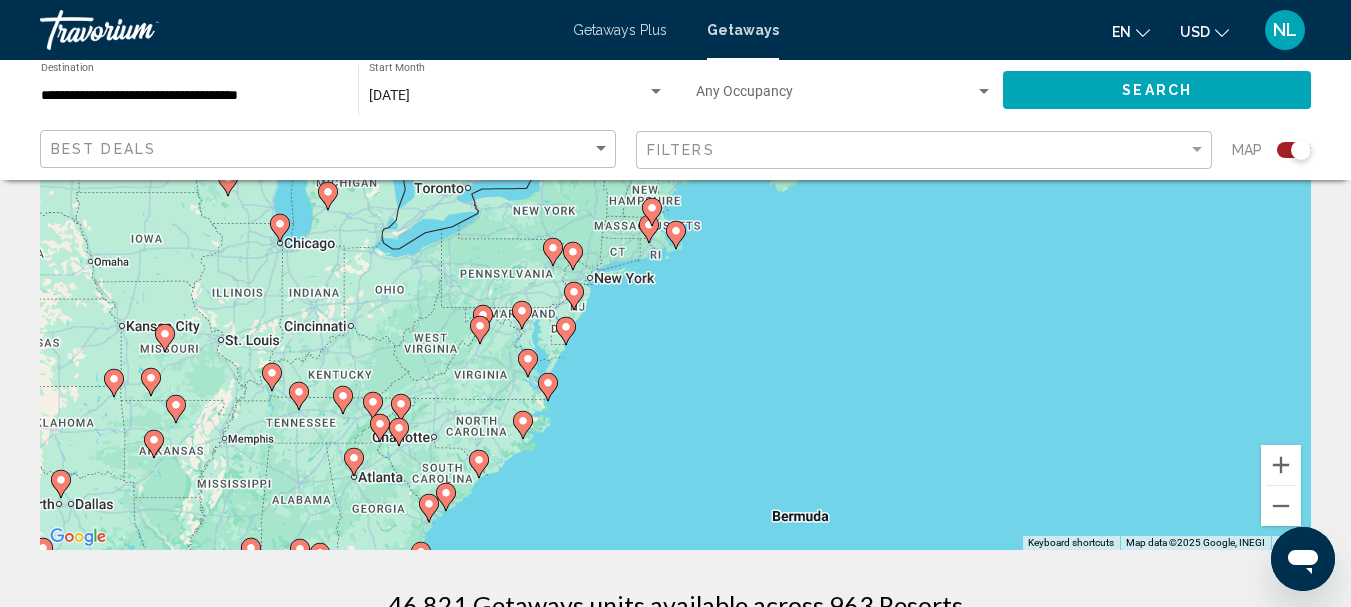 click 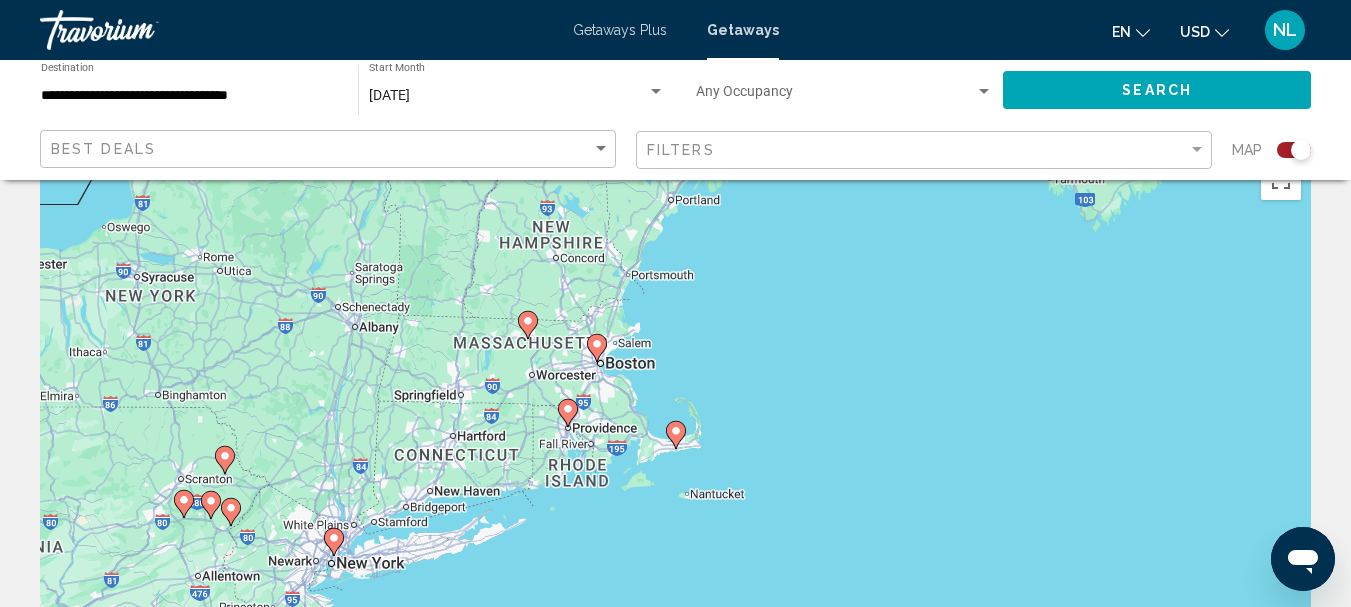 scroll, scrollTop: 0, scrollLeft: 0, axis: both 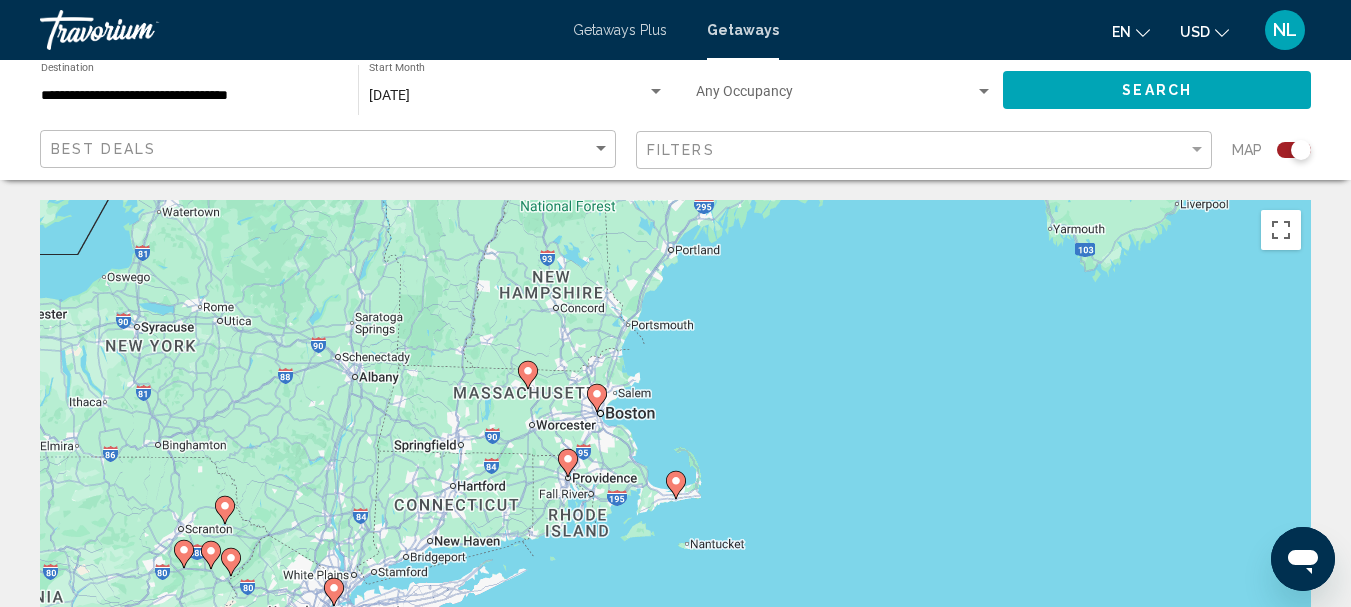 click 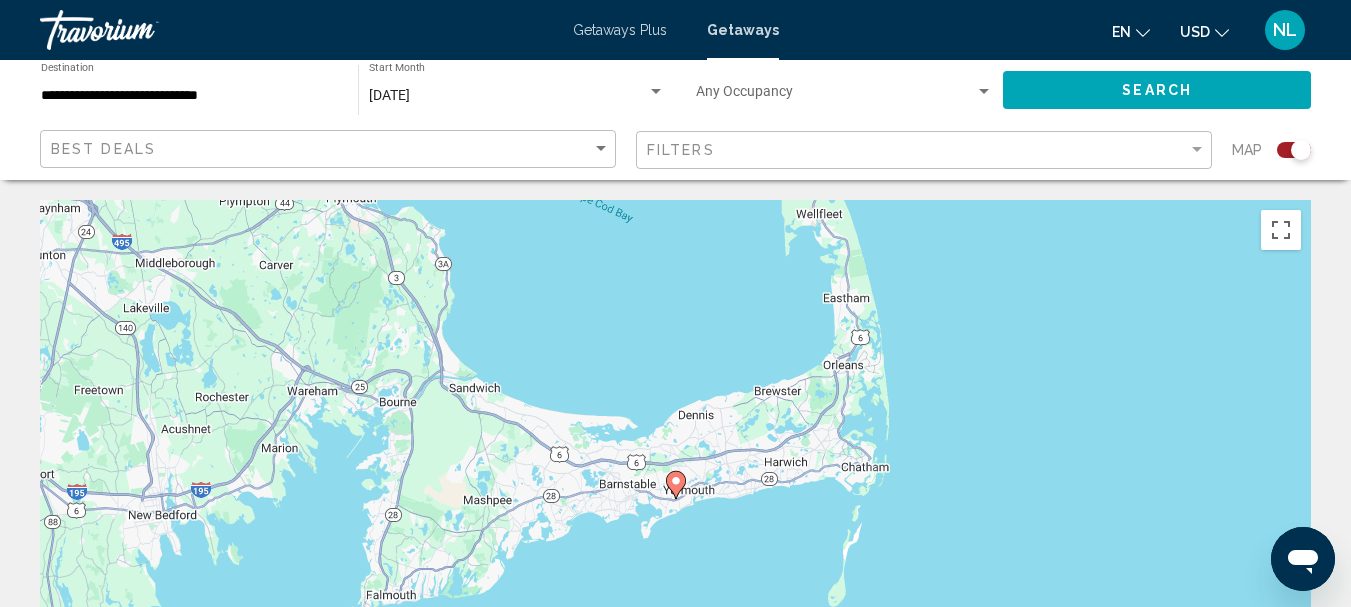 click 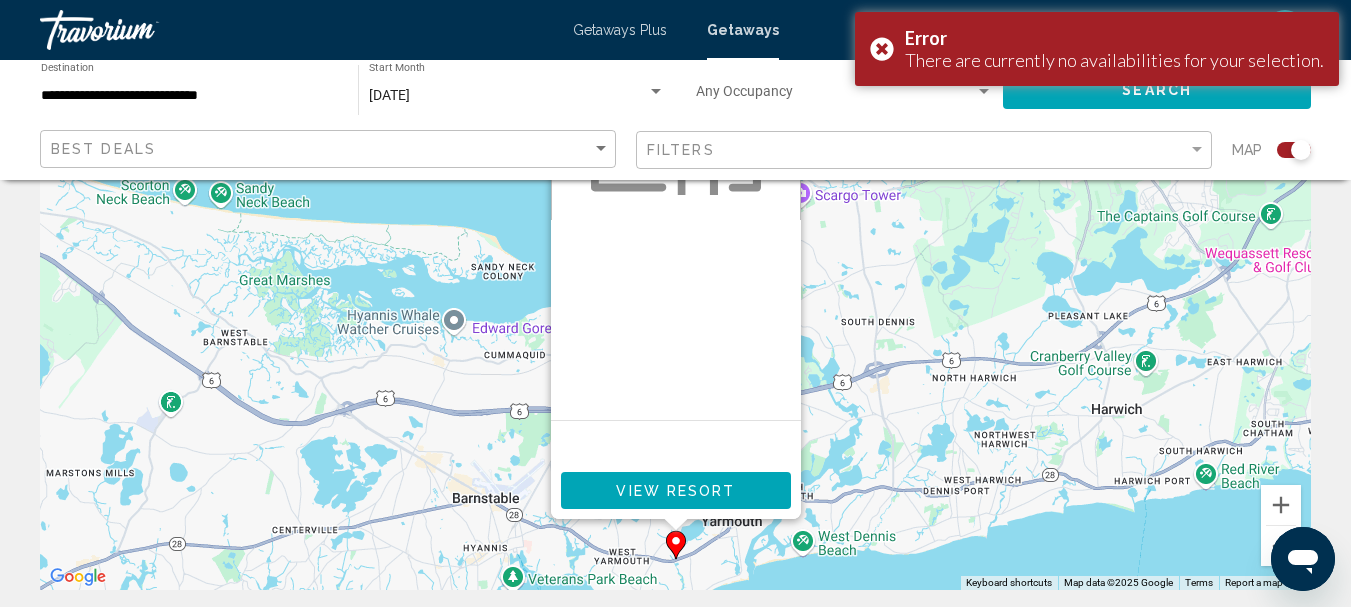 scroll, scrollTop: 220, scrollLeft: 0, axis: vertical 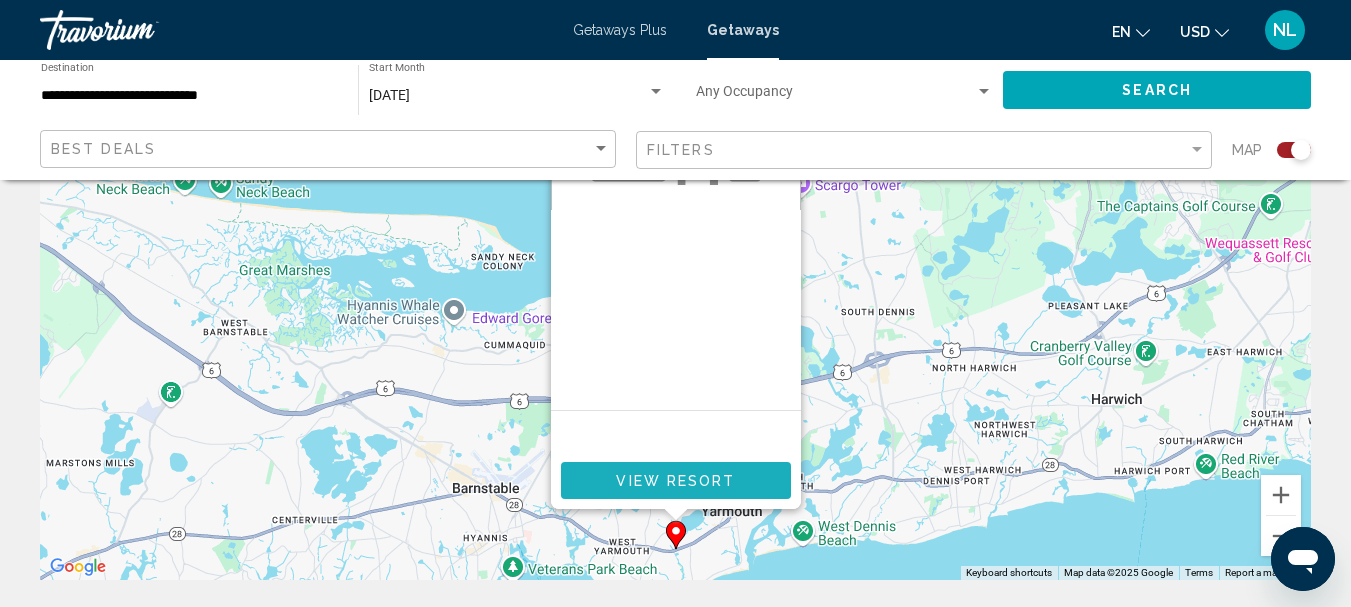 click on "View Resort" at bounding box center (675, 481) 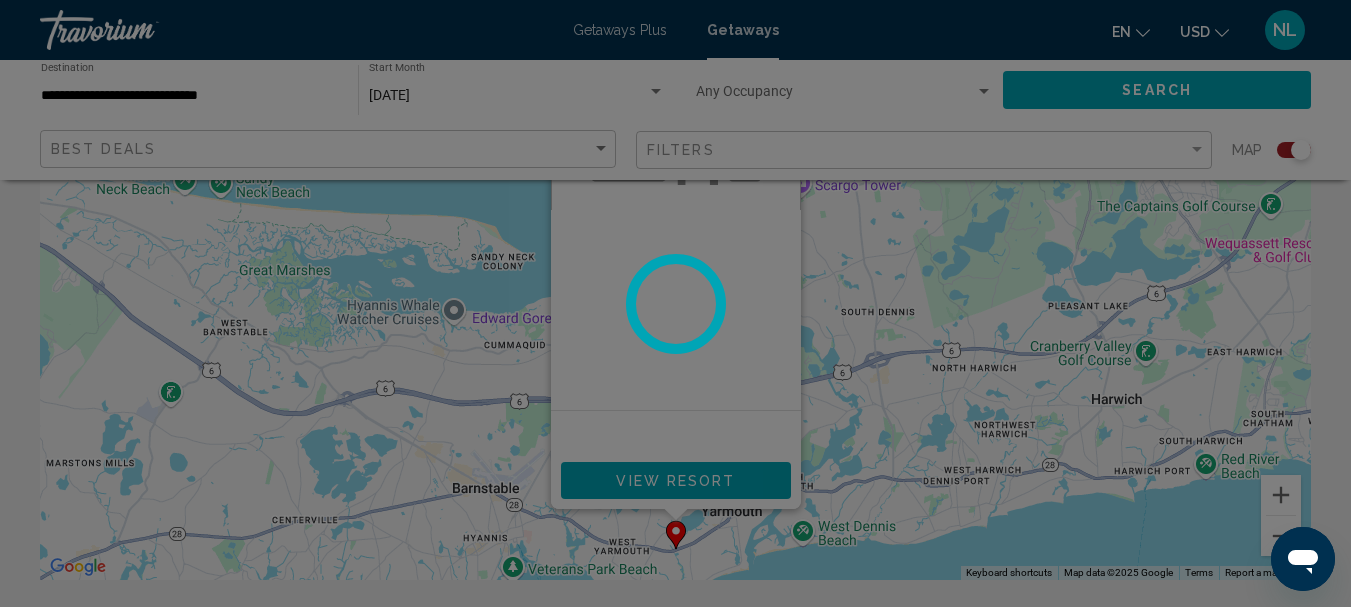 scroll, scrollTop: 0, scrollLeft: 0, axis: both 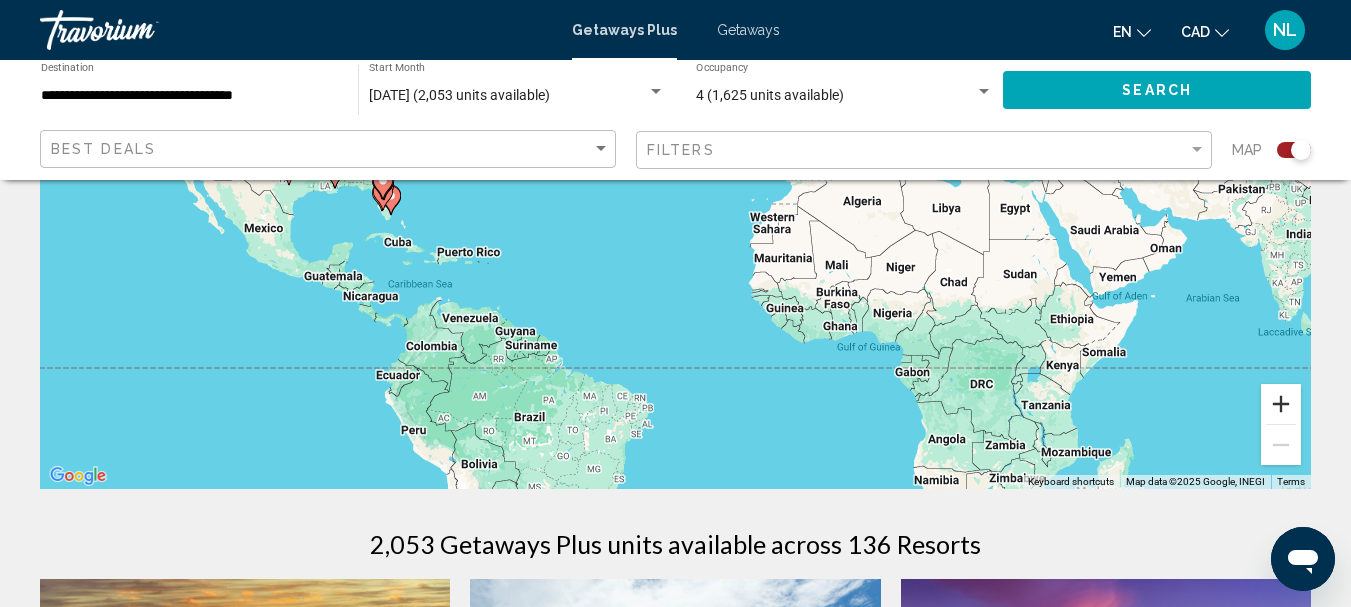 click at bounding box center (1281, 404) 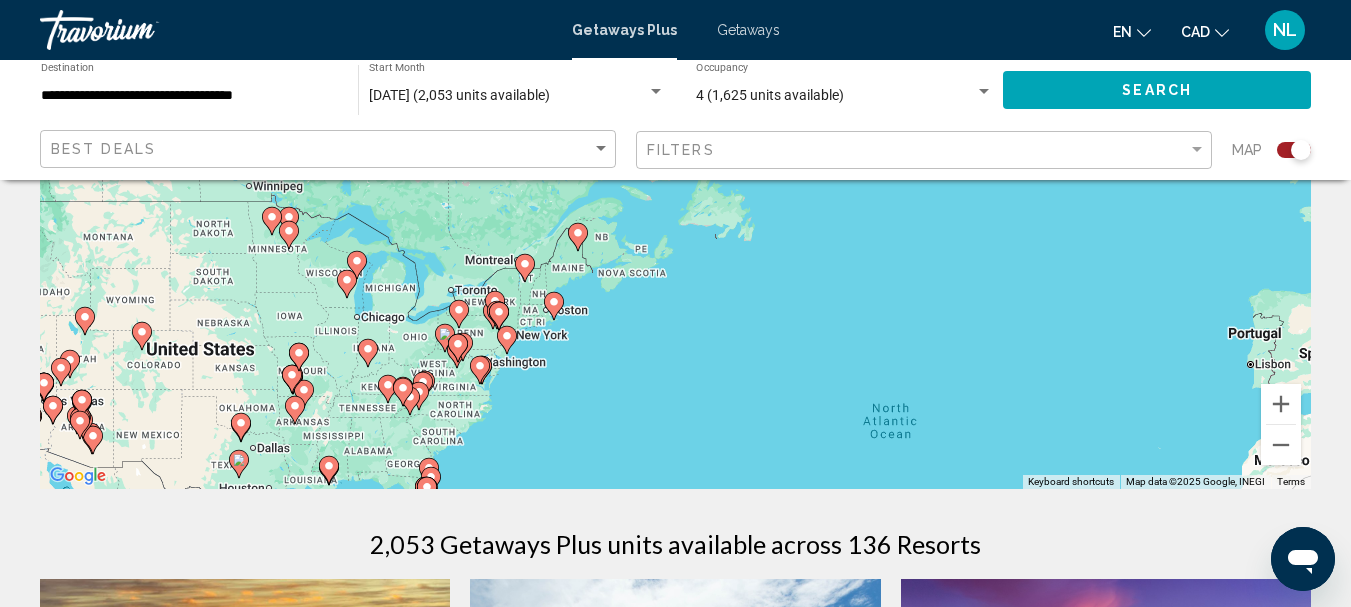 drag, startPoint x: 309, startPoint y: 231, endPoint x: 647, endPoint y: 529, distance: 450.6085 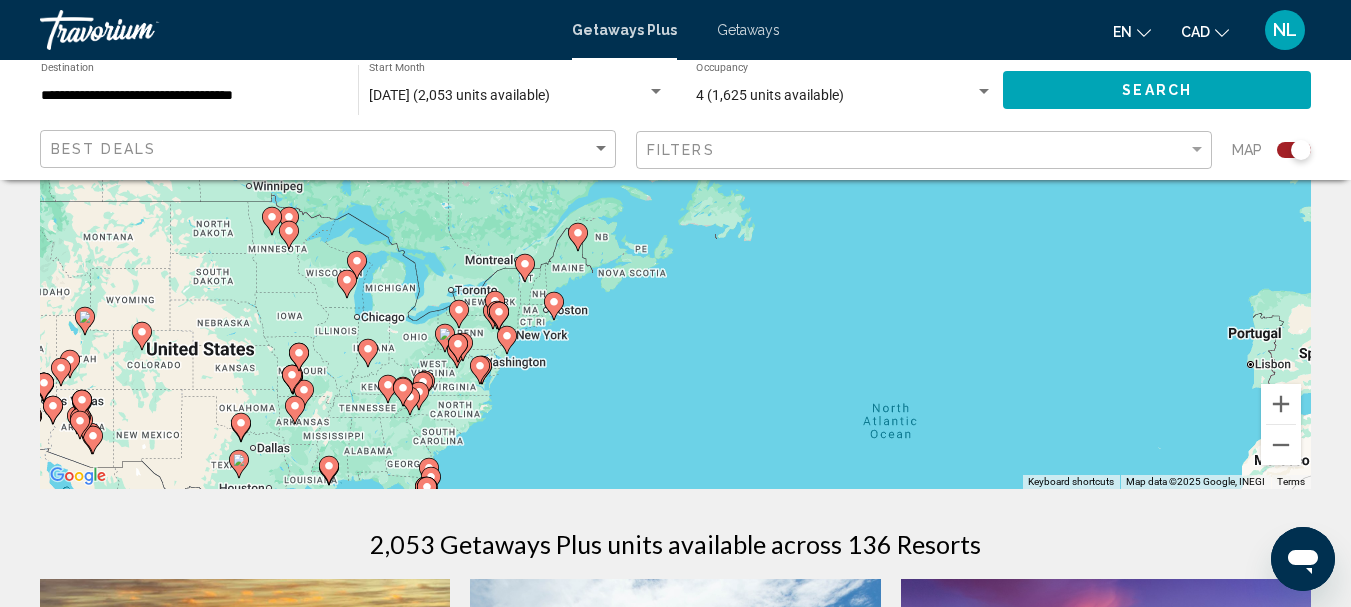 click on "← Move left → Move right ↑ Move up ↓ Move down + Zoom in - Zoom out Home Jump left by 75% End Jump right by 75% Page Up Jump up by 75% Page Down Jump down by 75% To navigate, press the arrow keys. To activate drag with keyboard, press Alt + Enter. Once in keyboard drag state, use the arrow keys to move the marker. To complete the drag, press the Enter key. To cancel, press Escape. Keyboard shortcuts Map Data Map data ©2025 Google, INEGI Map data ©2025 Google, INEGI 500 km  Click to toggle between metric and imperial units Terms Report a map error 2,053 Getaways Plus units available across 136 Resorts Save up to  18%   Courtyard Marriott - 3 Nights  Resort  -  This is an adults only resort
Orlando, FL, USA From $749.00 USD $614.00 USD For 3 nights You save  $135.00 USD   temp
Fitness Center
Swimming Pool View Resort    ( 56 units )  Save up to" at bounding box center [675, 1878] 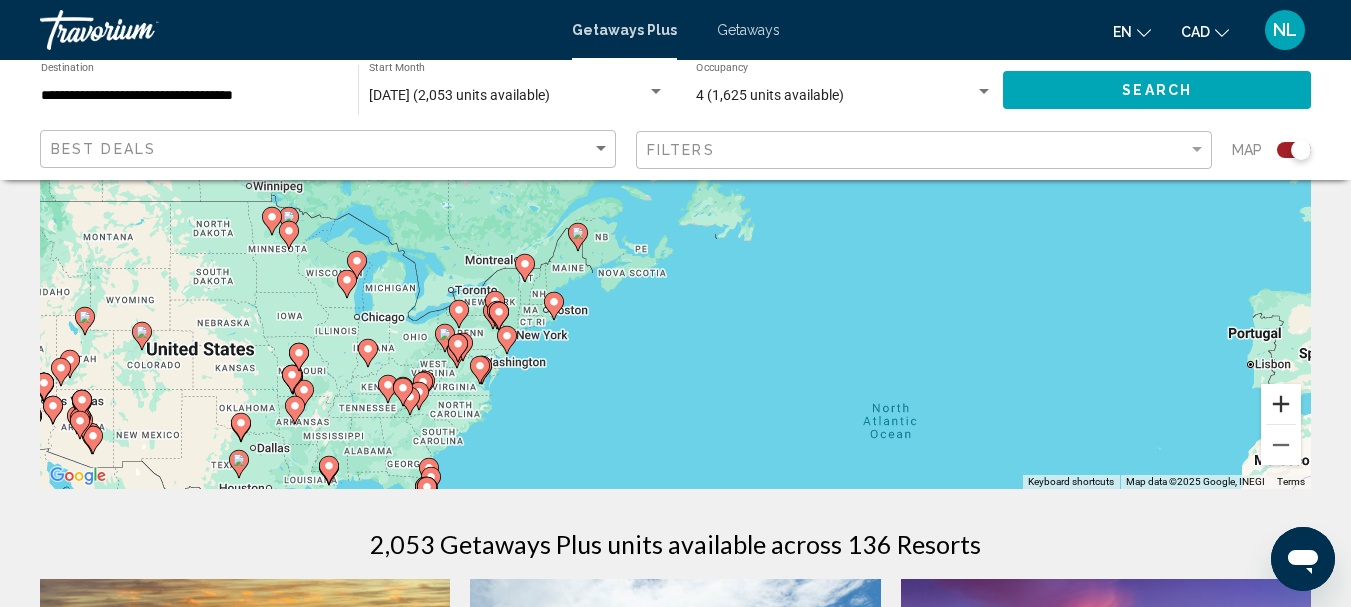 click at bounding box center (1281, 404) 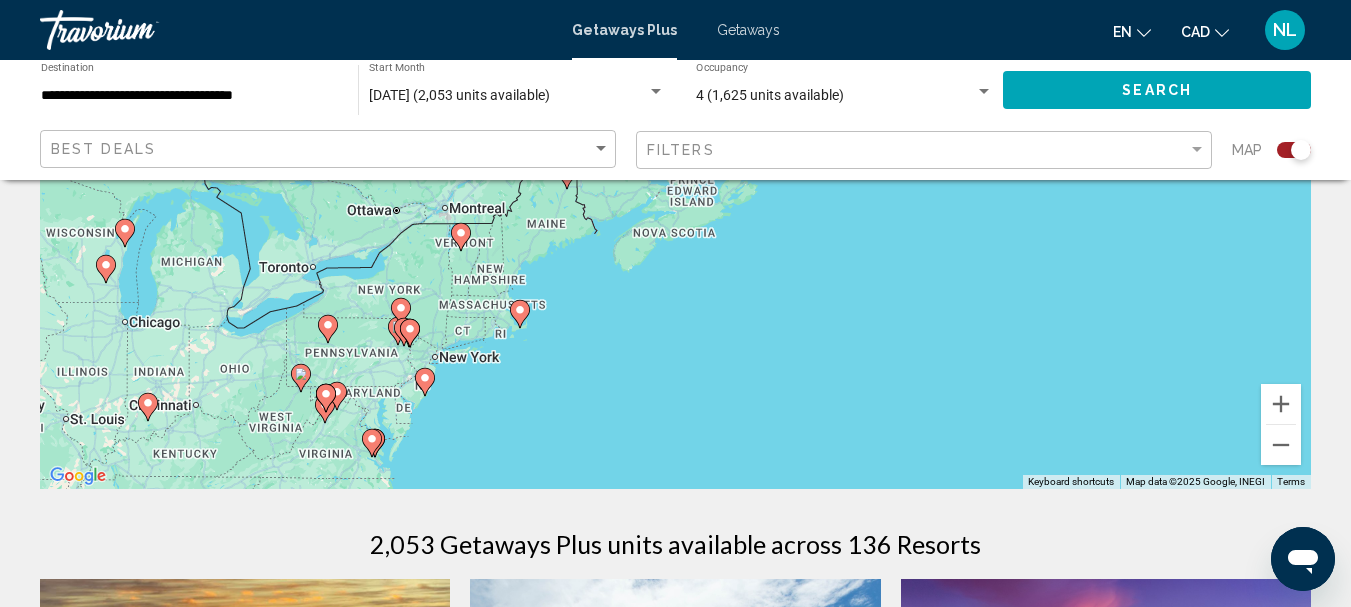 drag, startPoint x: 736, startPoint y: 396, endPoint x: 820, endPoint y: 264, distance: 156.46086 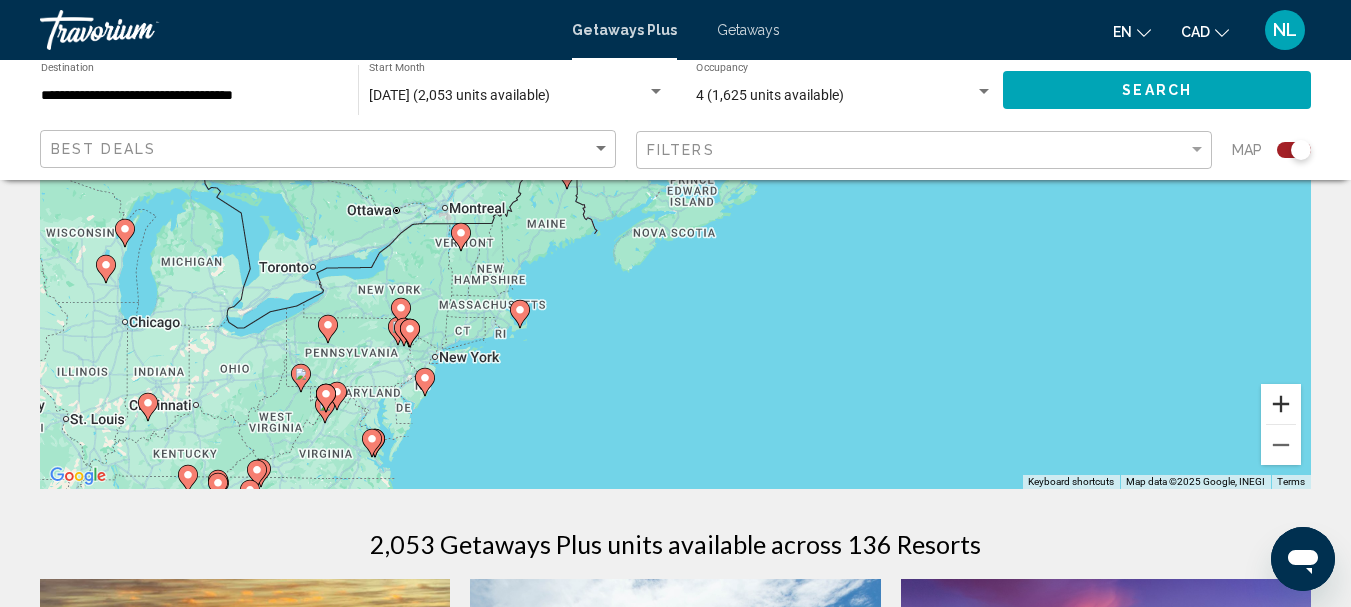 click at bounding box center (1281, 404) 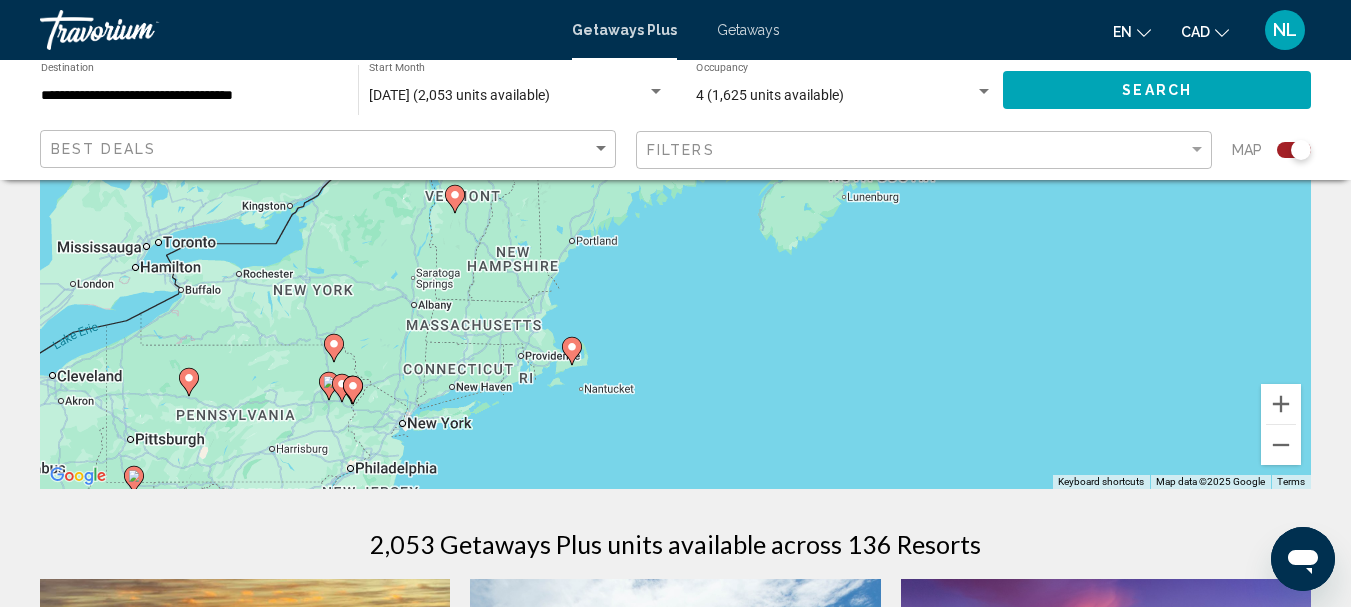 drag, startPoint x: 560, startPoint y: 418, endPoint x: 776, endPoint y: 315, distance: 239.30107 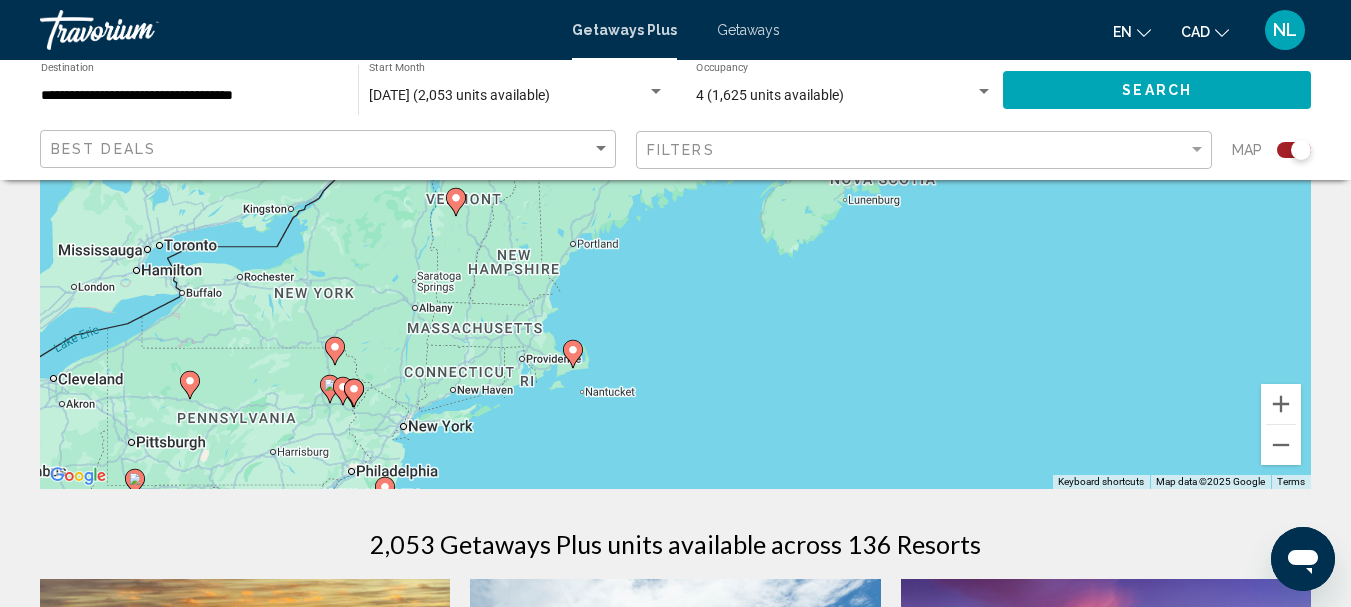click 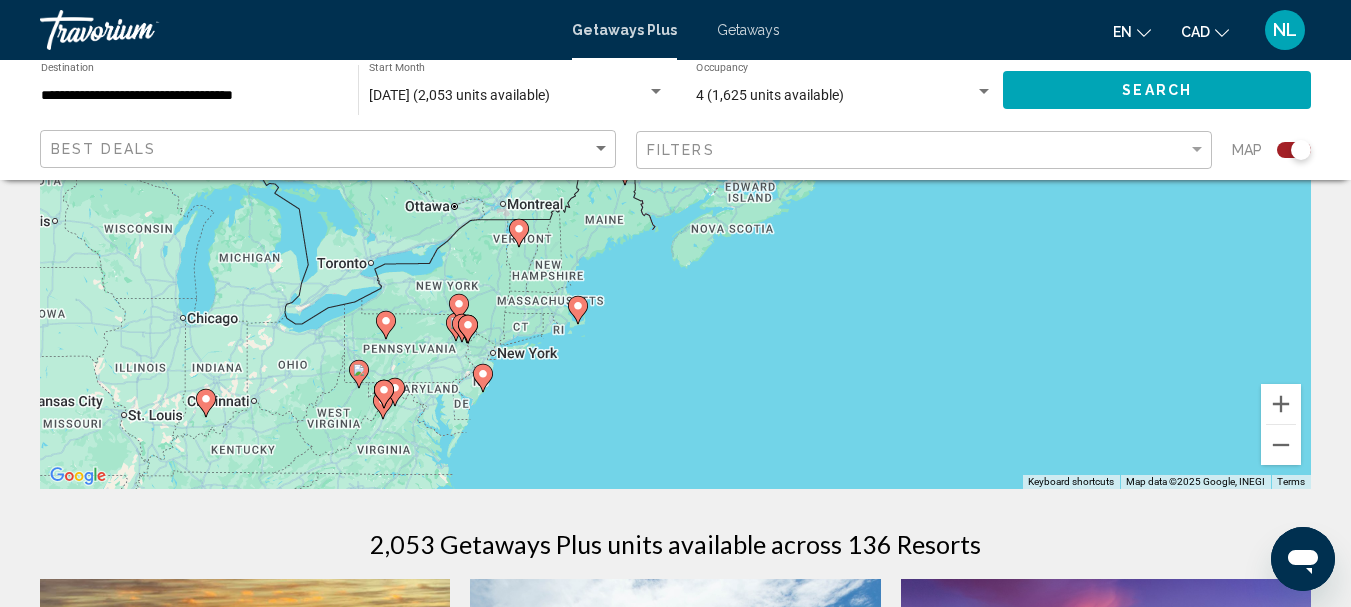 drag, startPoint x: 770, startPoint y: 249, endPoint x: 665, endPoint y: 395, distance: 179.83603 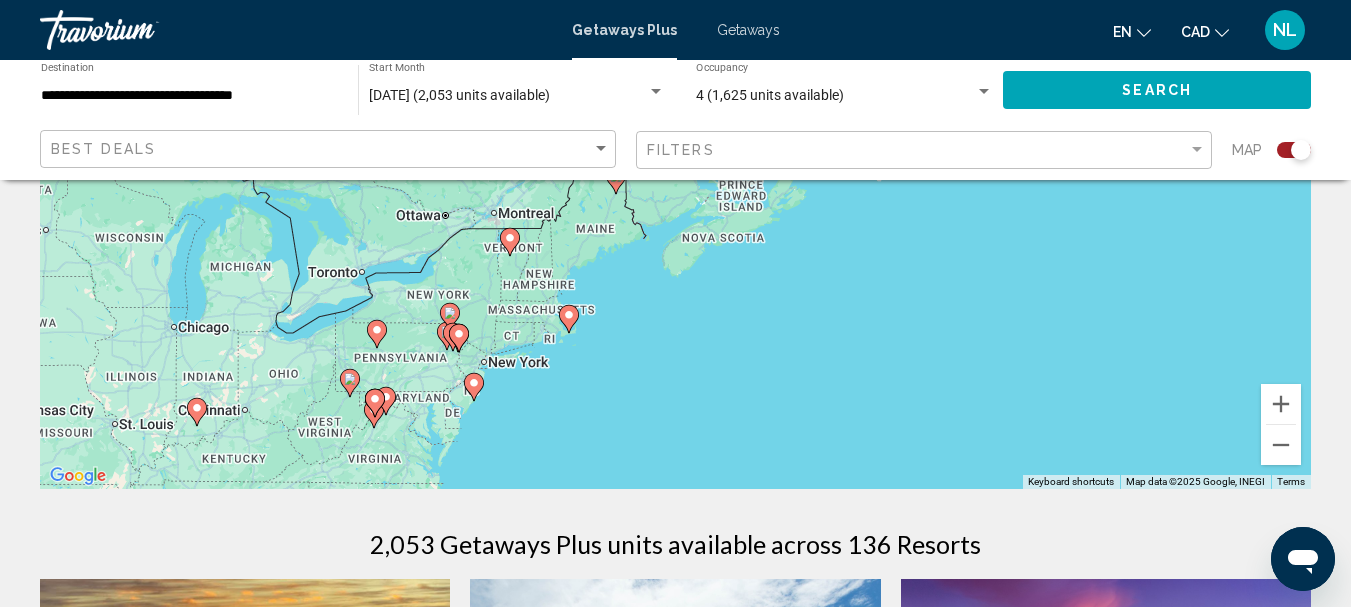 click 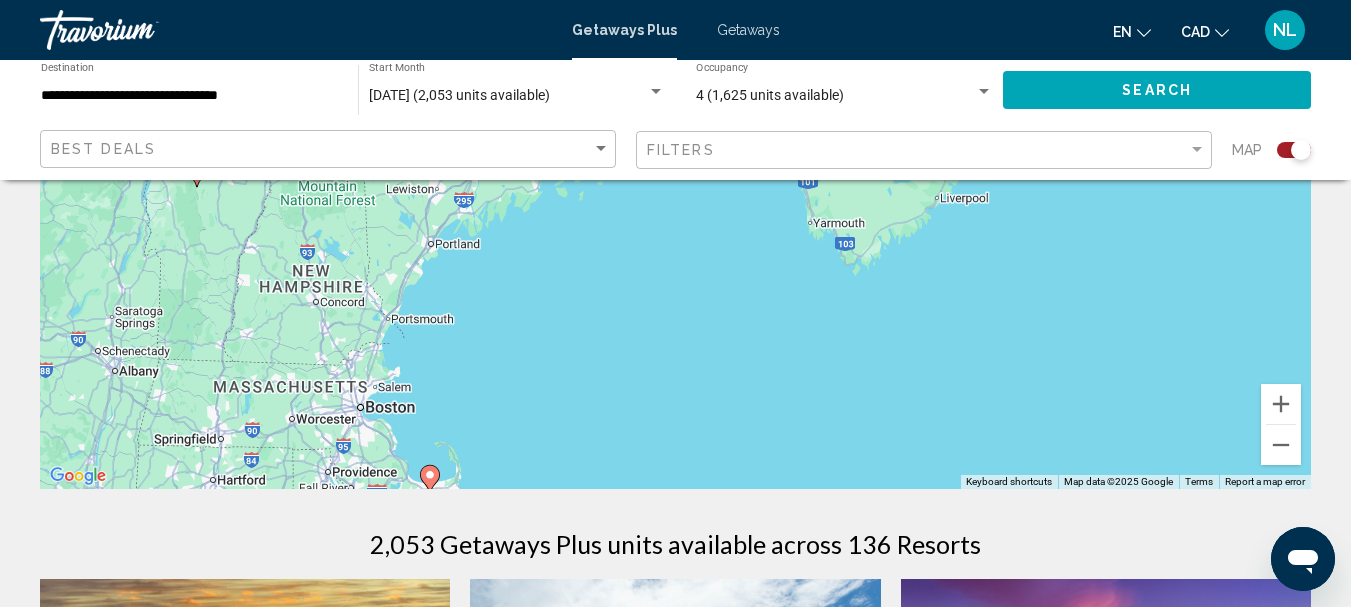 drag, startPoint x: 518, startPoint y: 452, endPoint x: 704, endPoint y: 168, distance: 339.48785 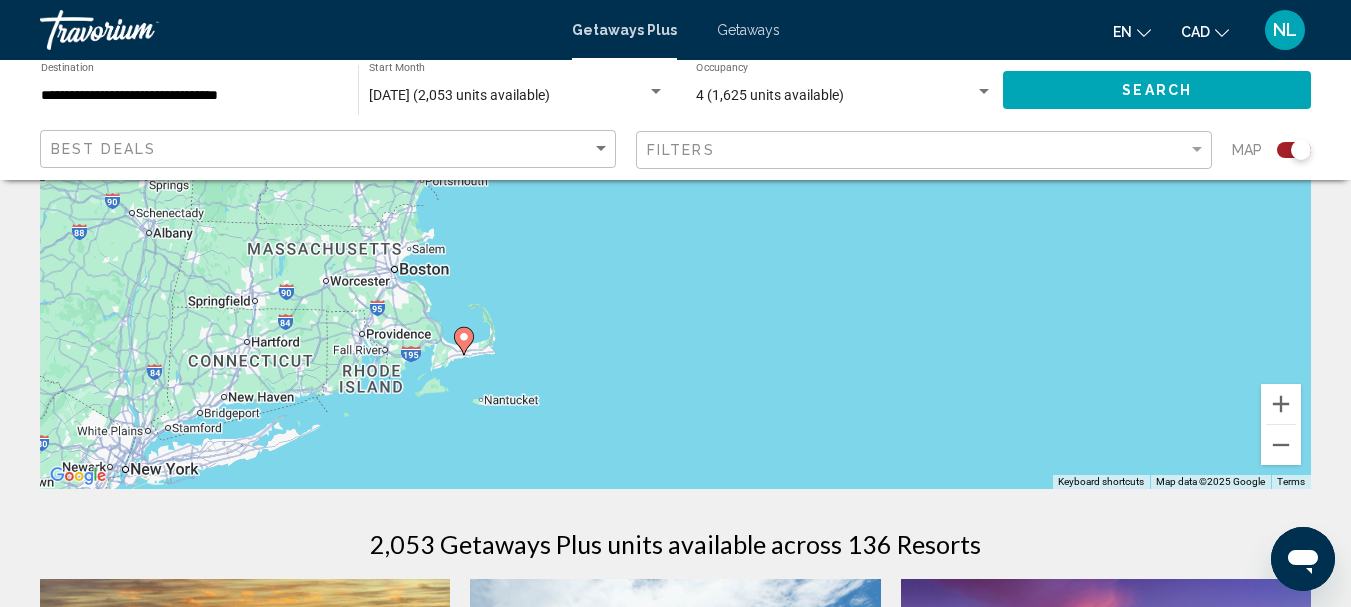 drag, startPoint x: 654, startPoint y: 385, endPoint x: 693, endPoint y: 241, distance: 149.1878 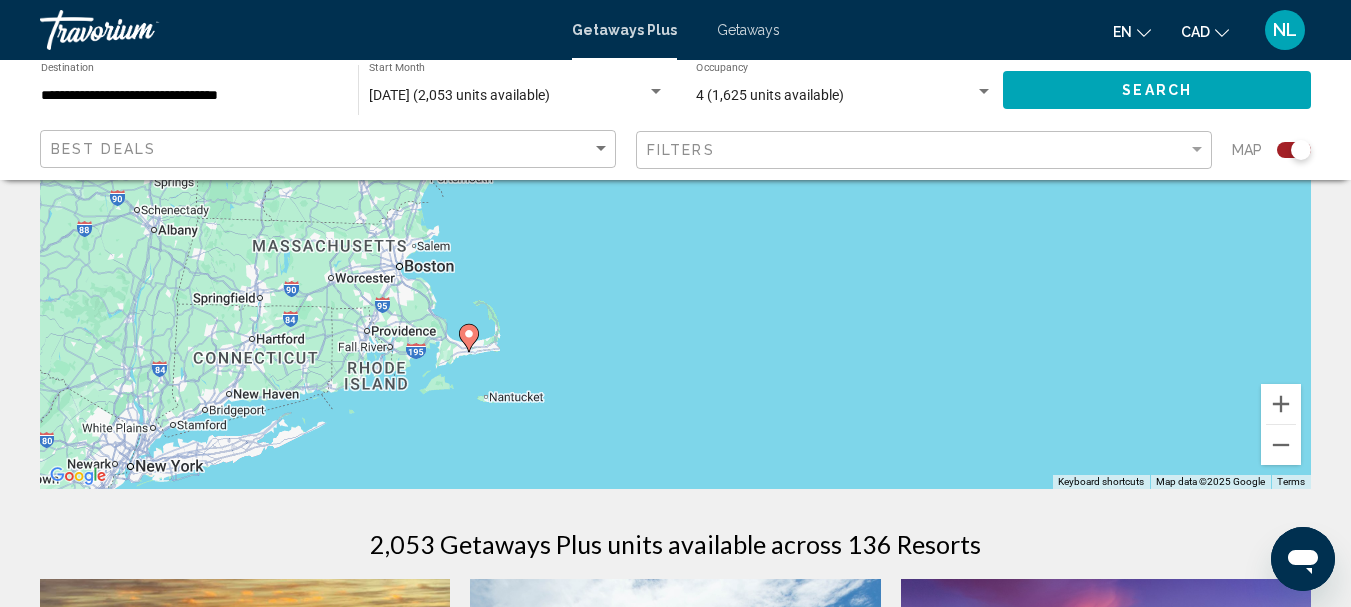 click 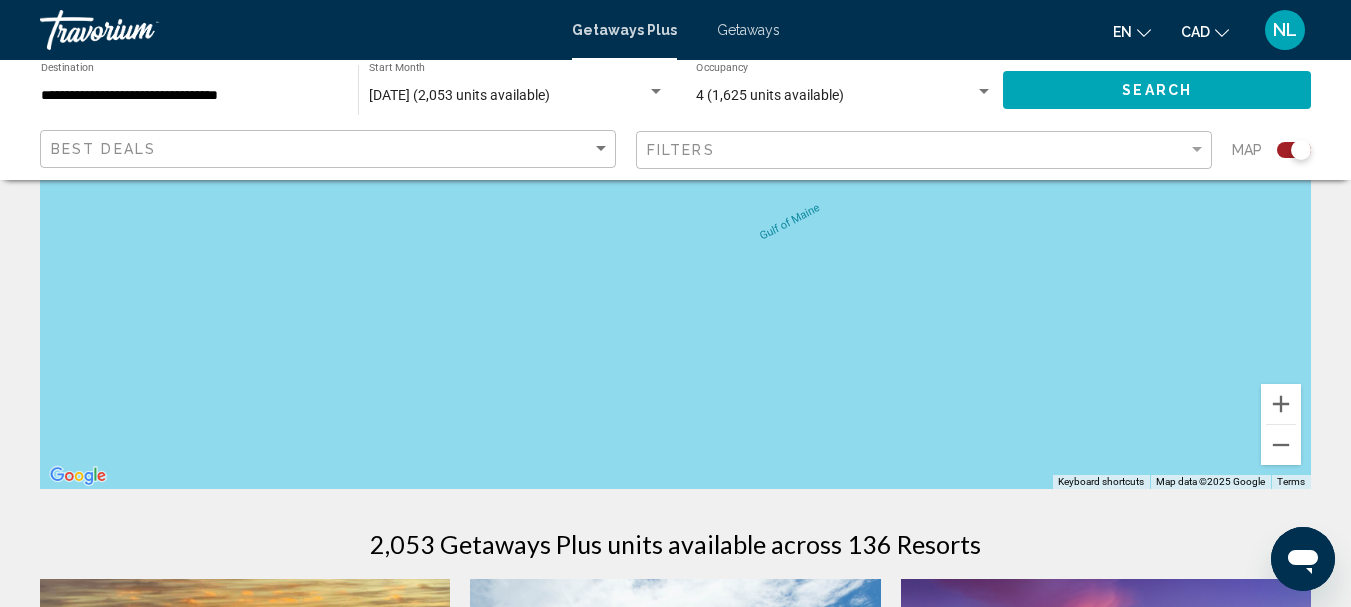 drag, startPoint x: 594, startPoint y: 347, endPoint x: 850, endPoint y: 247, distance: 274.83813 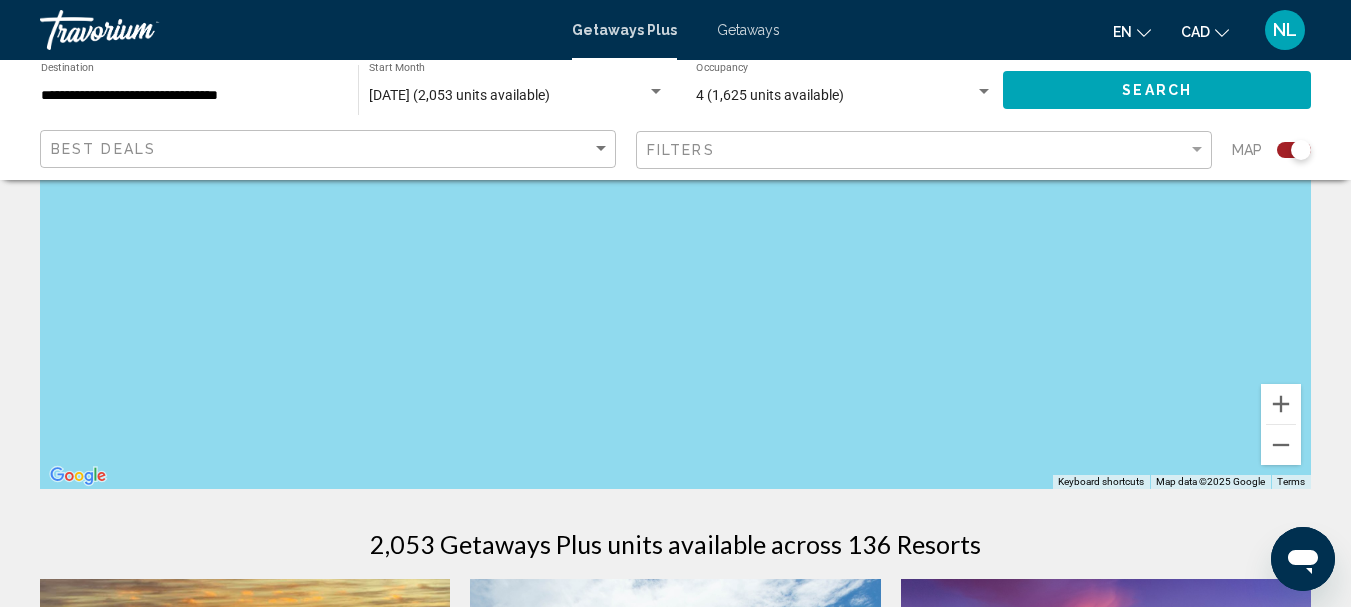 drag, startPoint x: 594, startPoint y: 413, endPoint x: 759, endPoint y: 273, distance: 216.39085 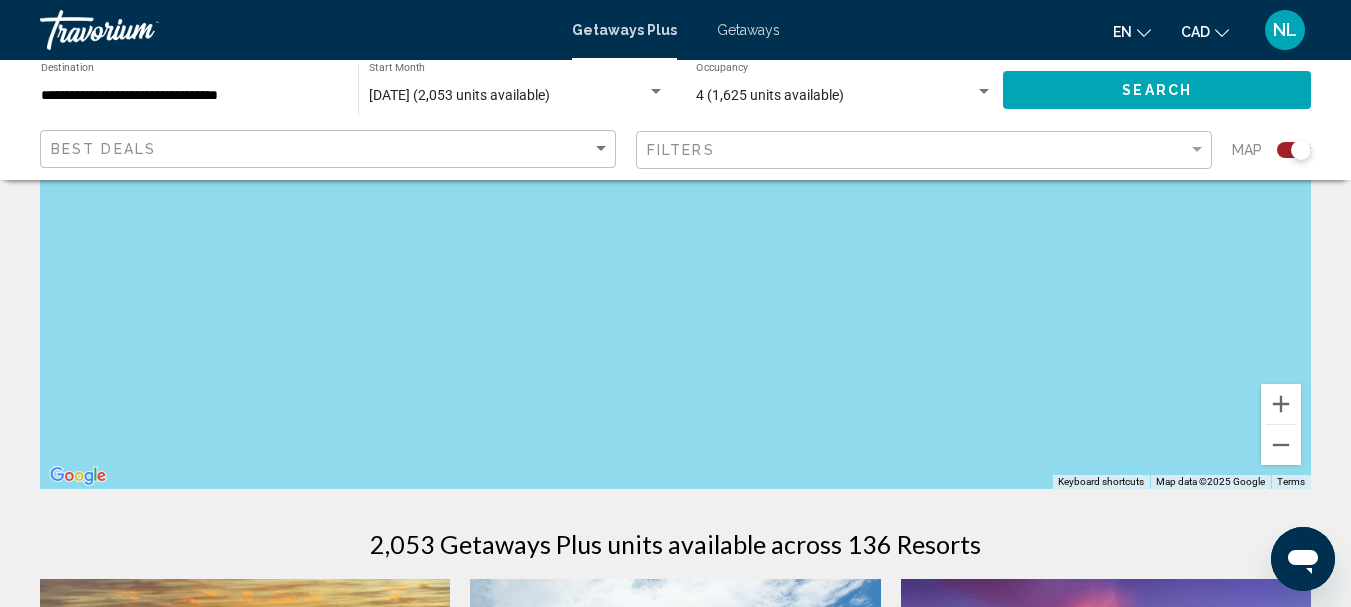drag, startPoint x: 514, startPoint y: 411, endPoint x: 775, endPoint y: 265, distance: 299.06018 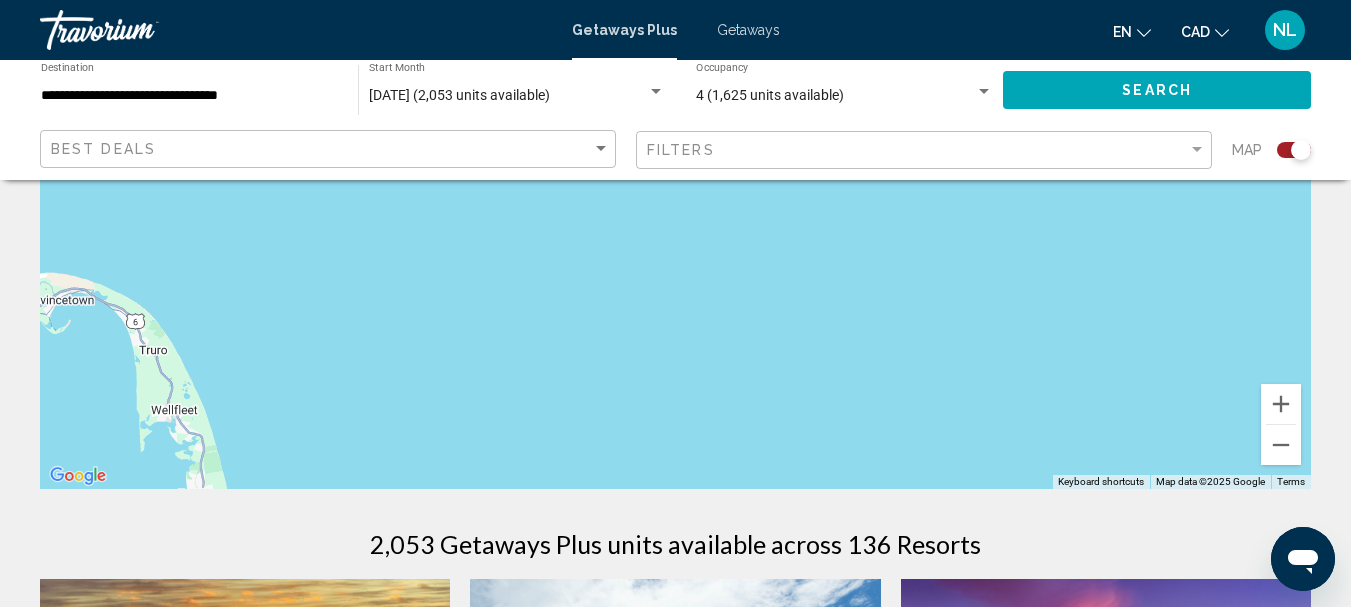 drag, startPoint x: 534, startPoint y: 429, endPoint x: 766, endPoint y: 218, distance: 313.60007 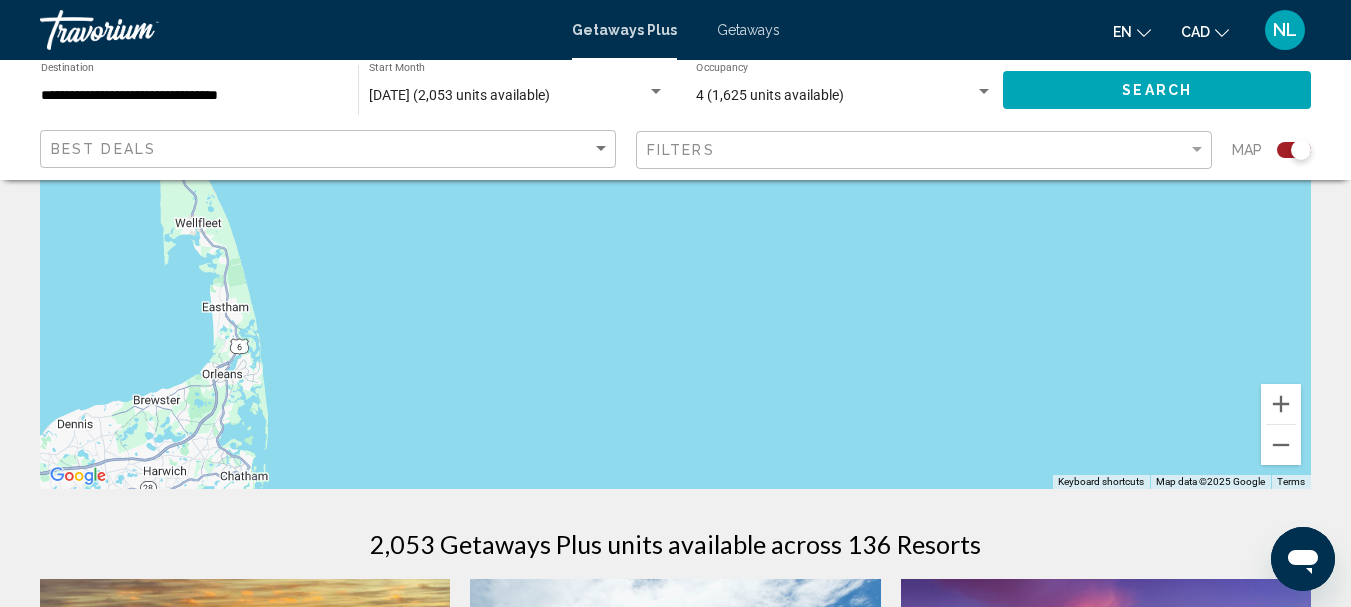 drag, startPoint x: 480, startPoint y: 452, endPoint x: 504, endPoint y: 260, distance: 193.49419 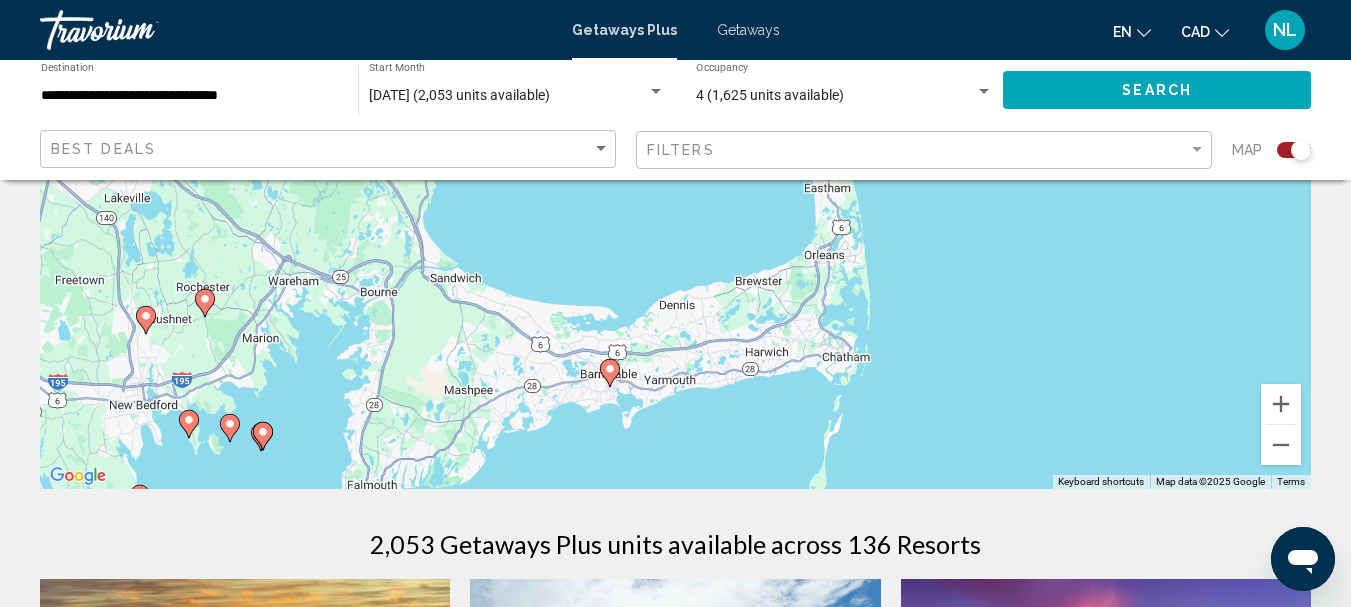 drag, startPoint x: 325, startPoint y: 394, endPoint x: 929, endPoint y: 272, distance: 616.198 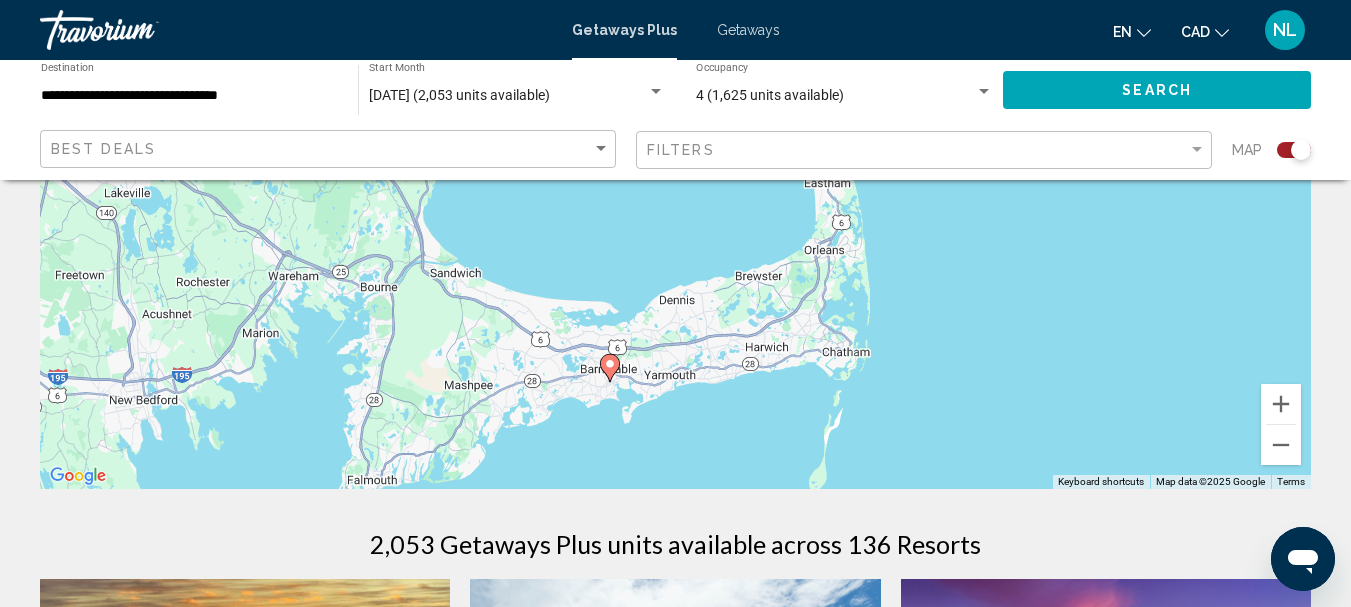 click 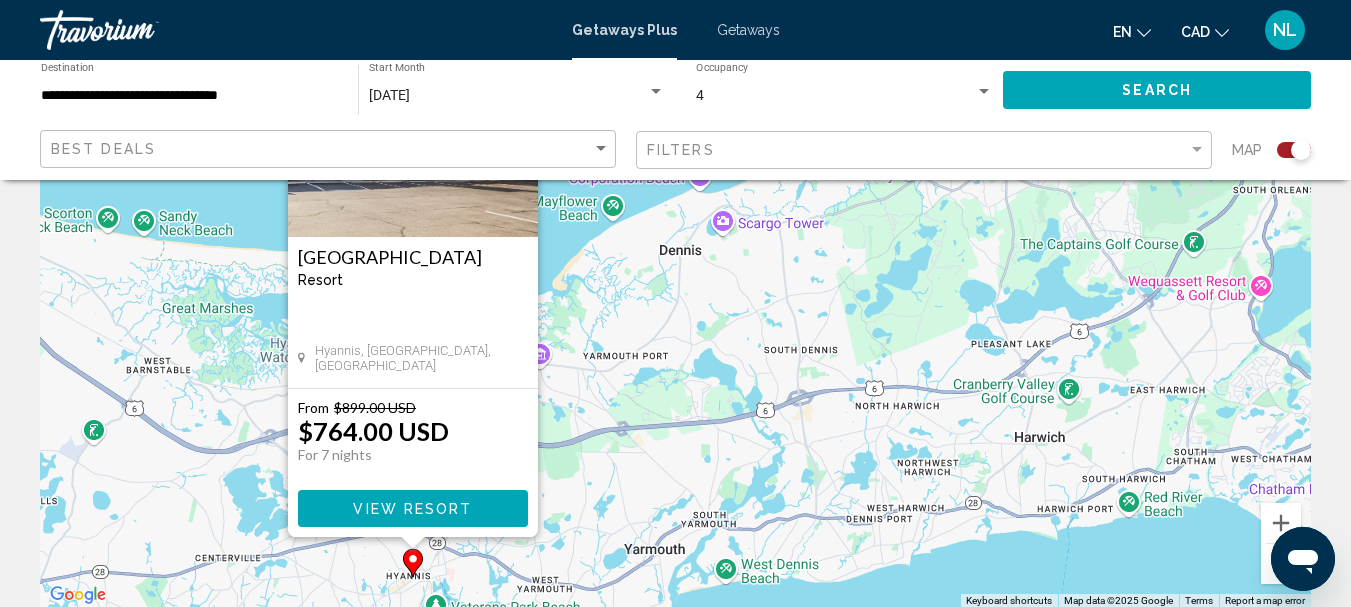 scroll, scrollTop: 188, scrollLeft: 0, axis: vertical 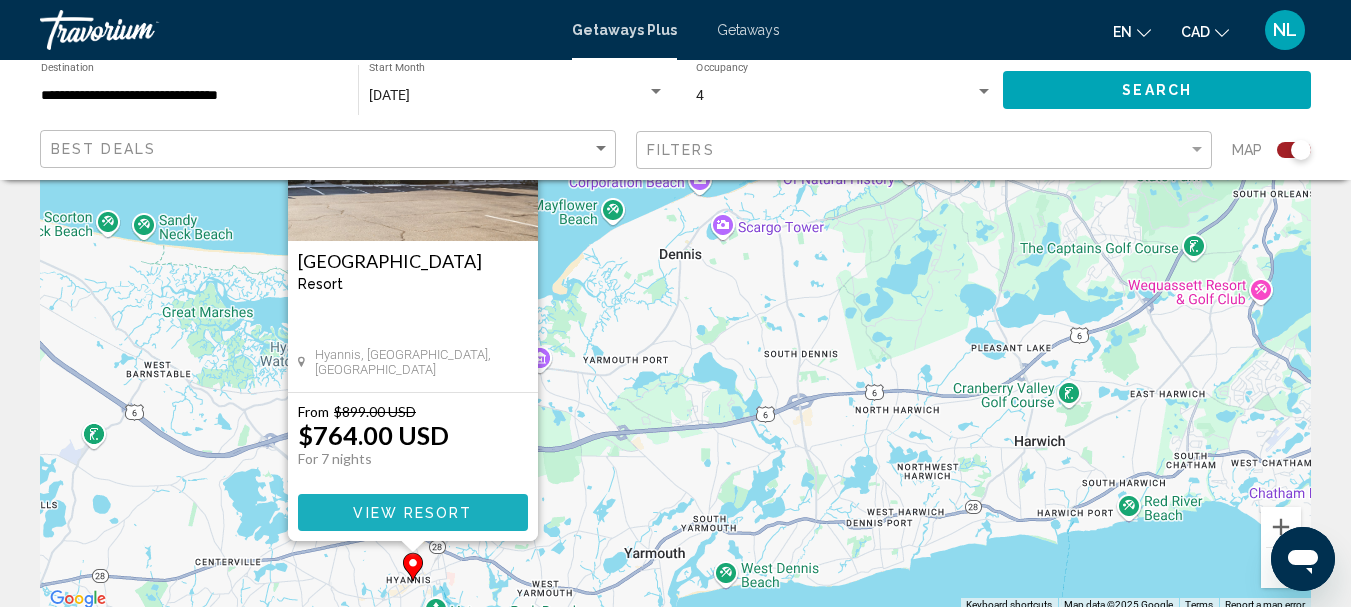 click on "View Resort" at bounding box center (412, 513) 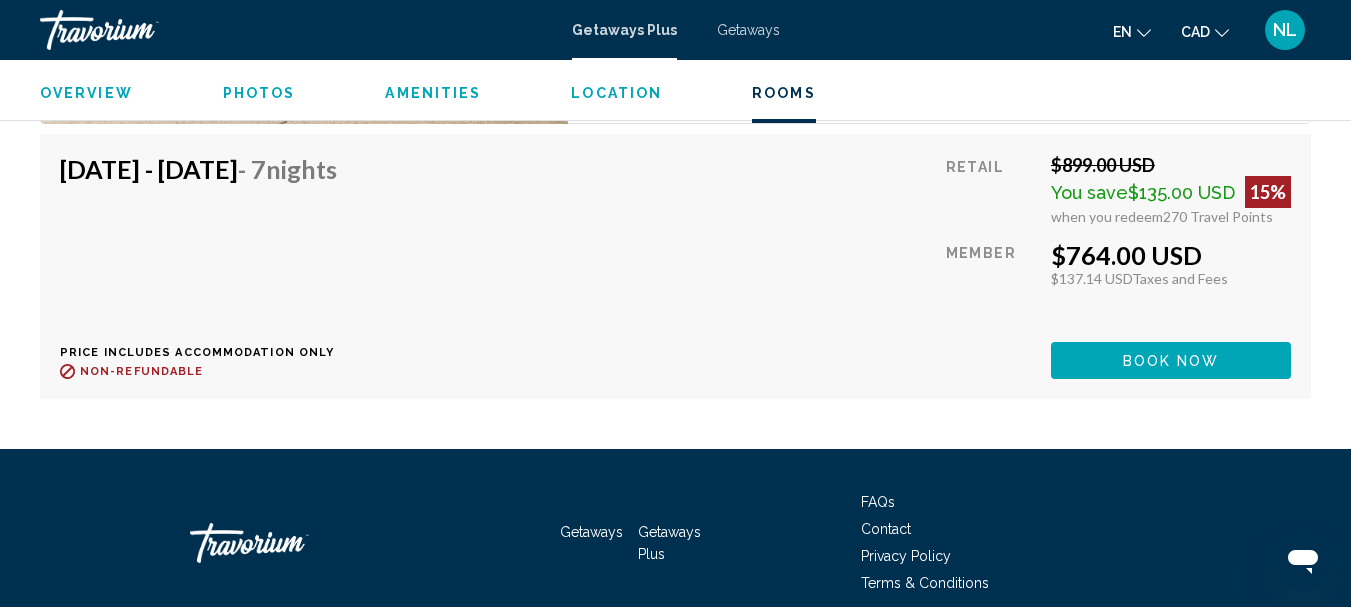 scroll, scrollTop: 4323, scrollLeft: 0, axis: vertical 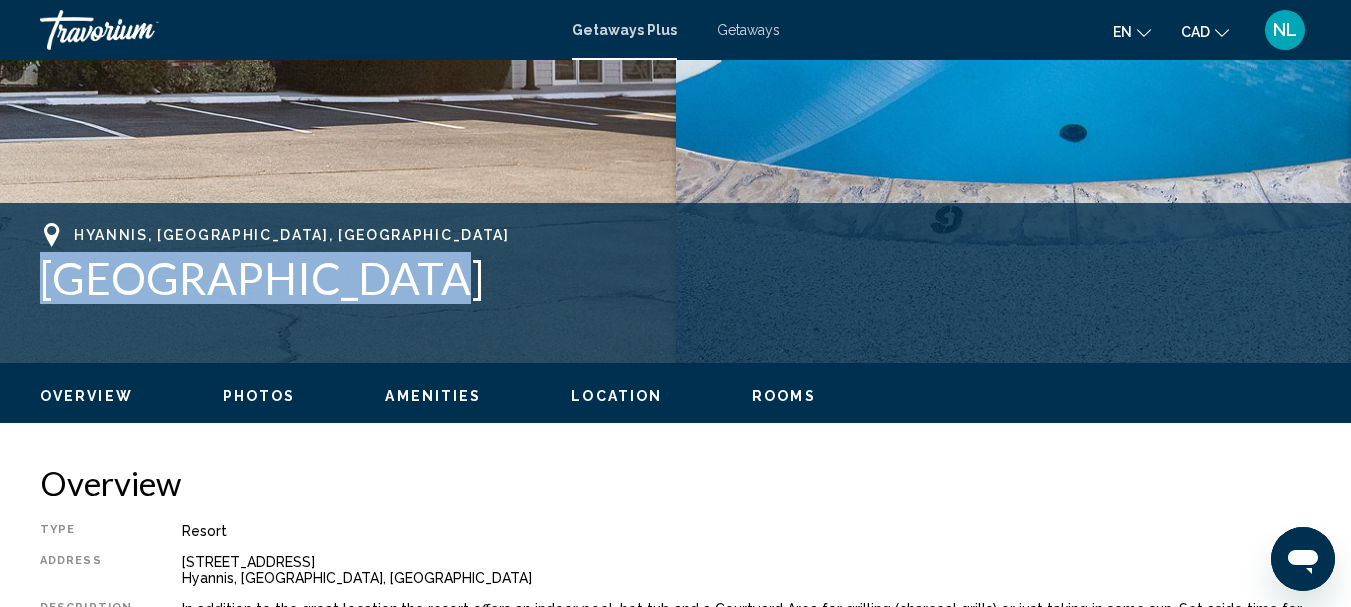 drag, startPoint x: 43, startPoint y: 281, endPoint x: 374, endPoint y: 282, distance: 331.0015 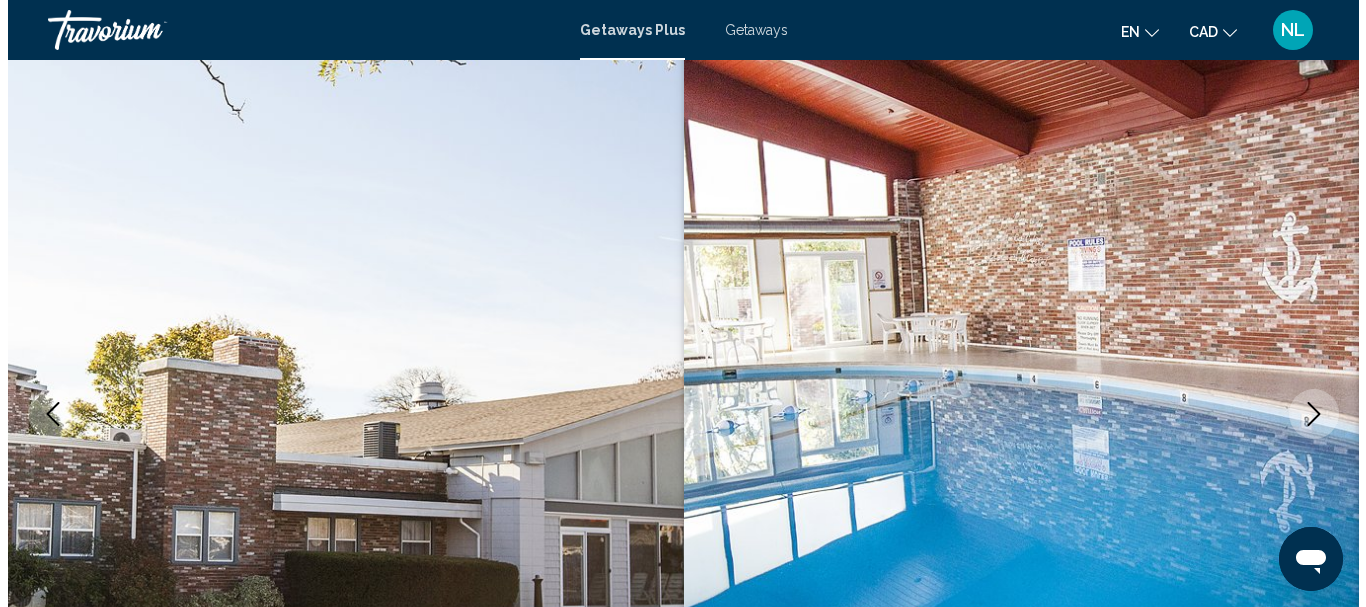 scroll, scrollTop: 0, scrollLeft: 0, axis: both 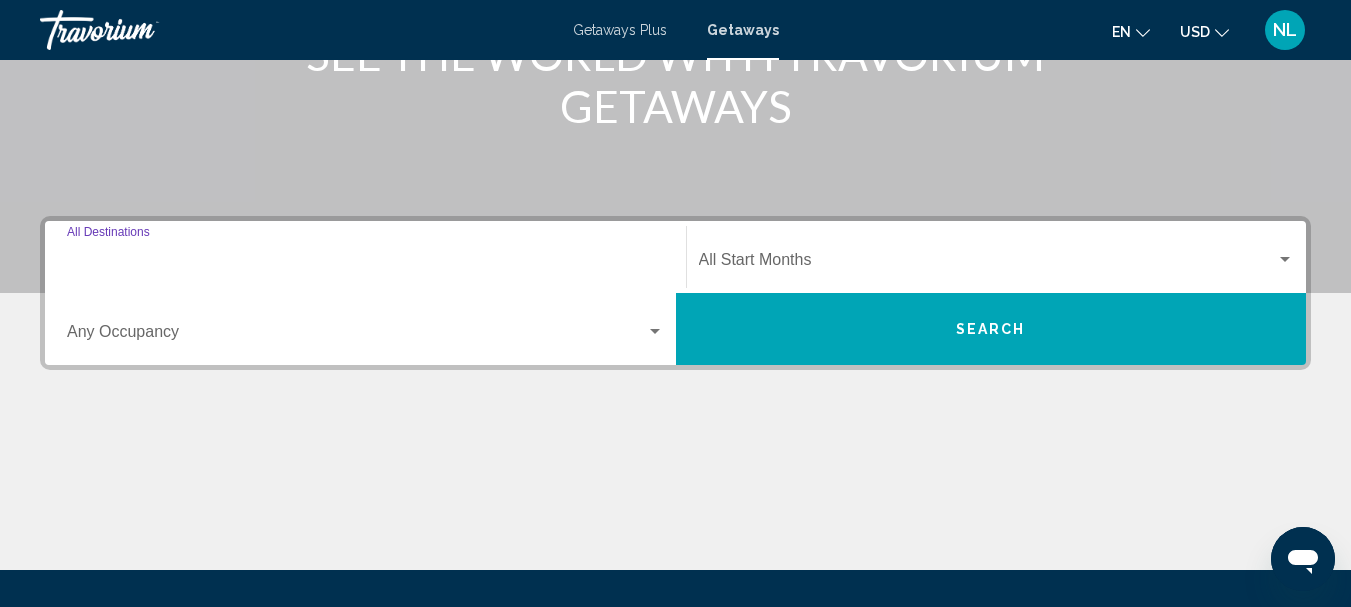 click on "Destination All Destinations" at bounding box center [365, 264] 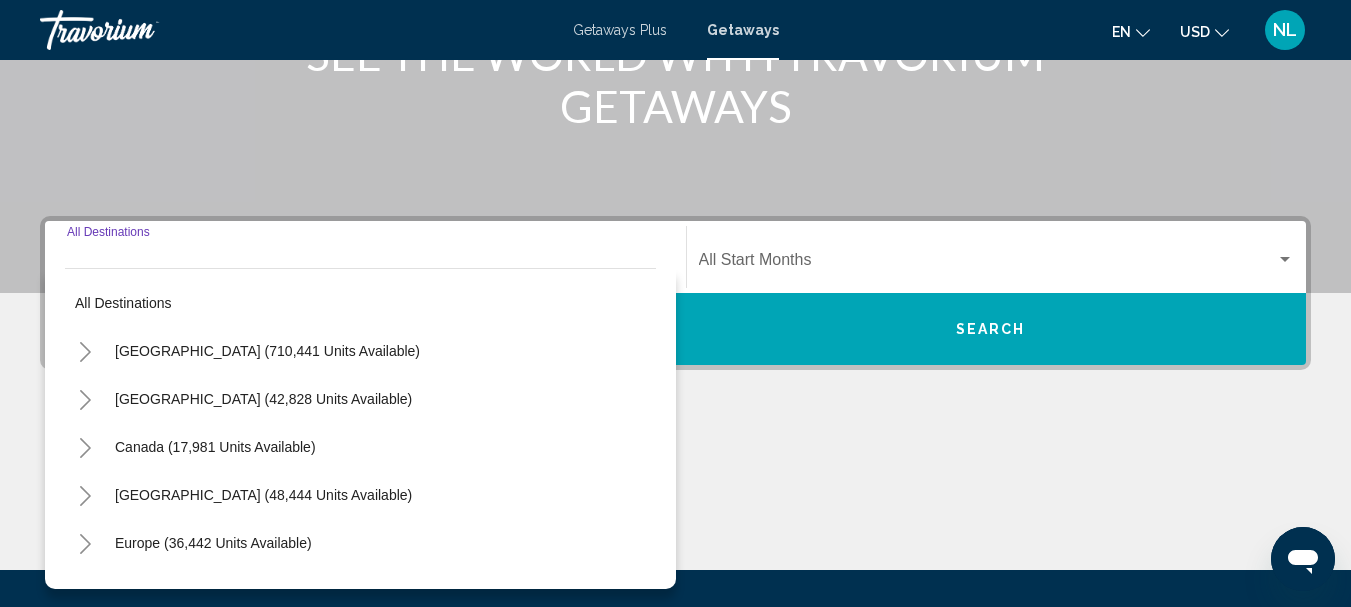 scroll, scrollTop: 458, scrollLeft: 0, axis: vertical 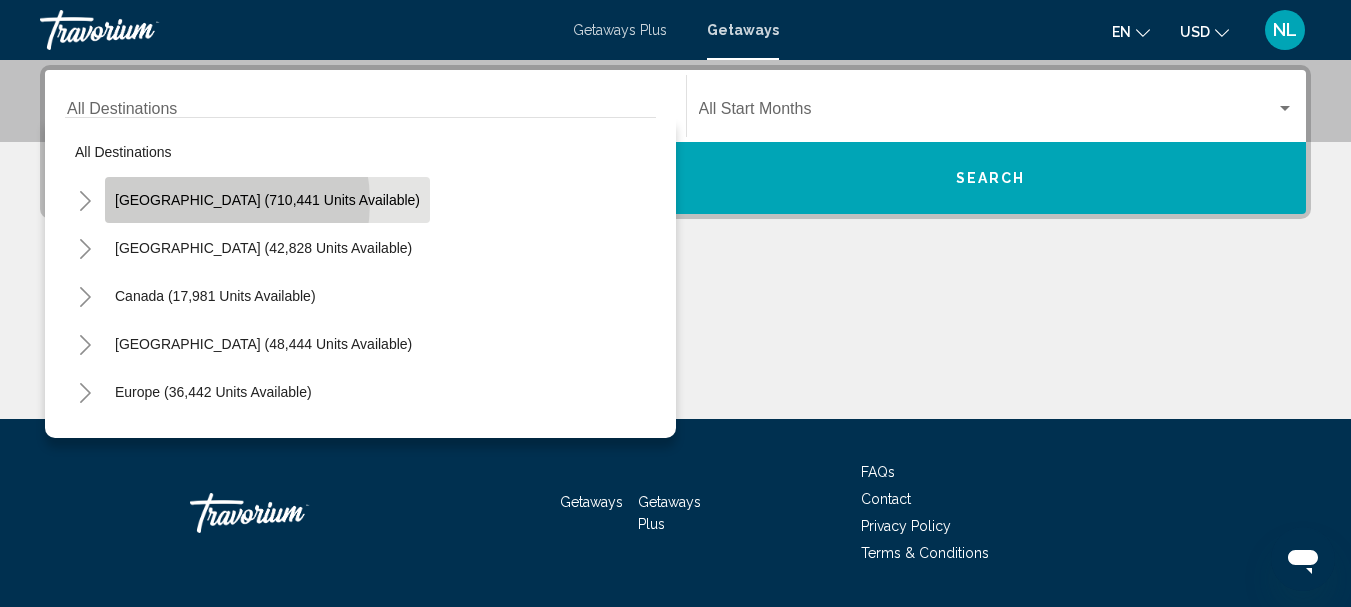 click on "[GEOGRAPHIC_DATA] (710,441 units available)" 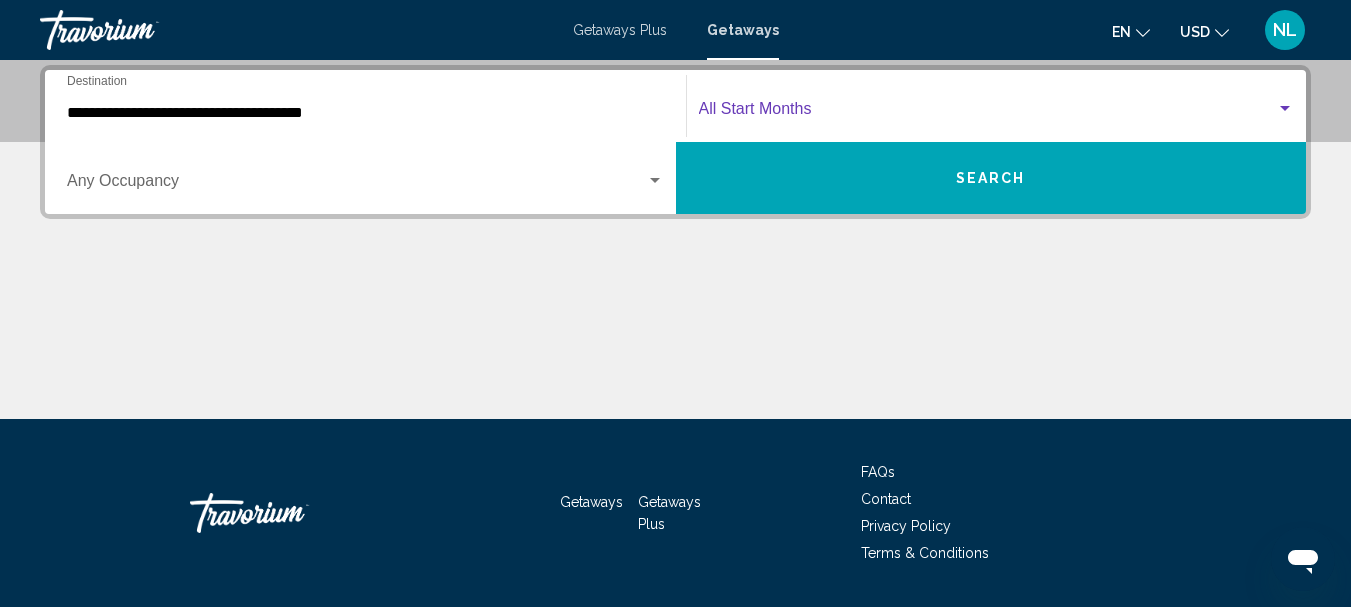 click at bounding box center (988, 113) 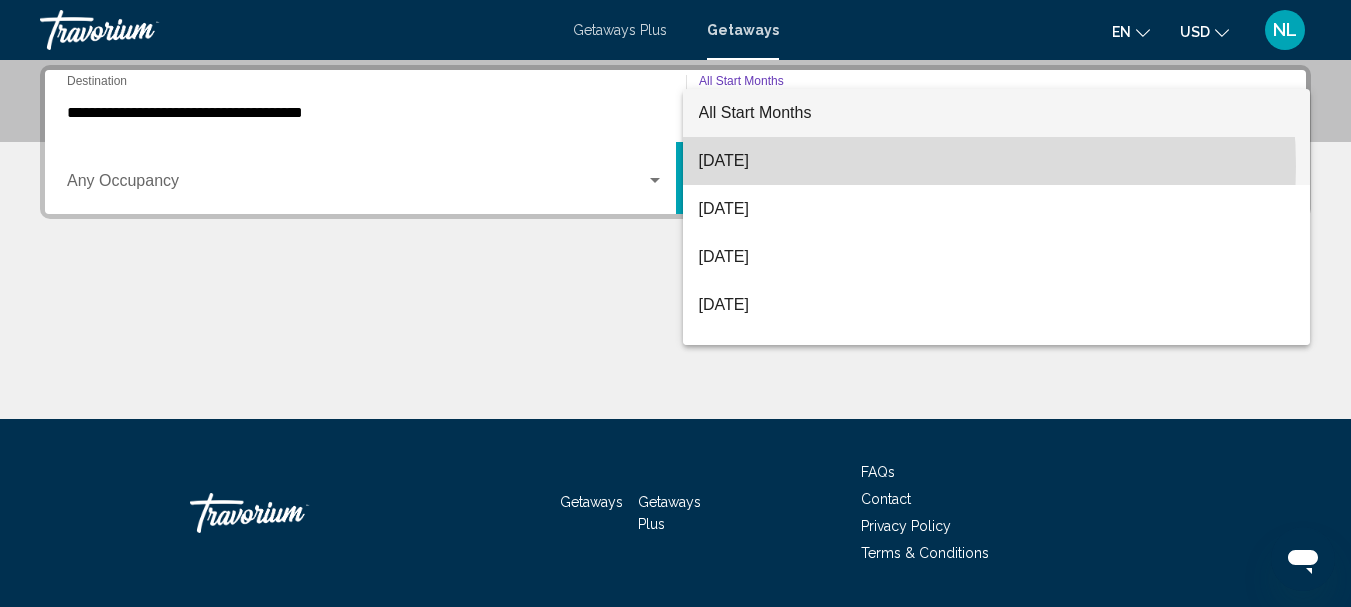 click on "[DATE]" at bounding box center (997, 161) 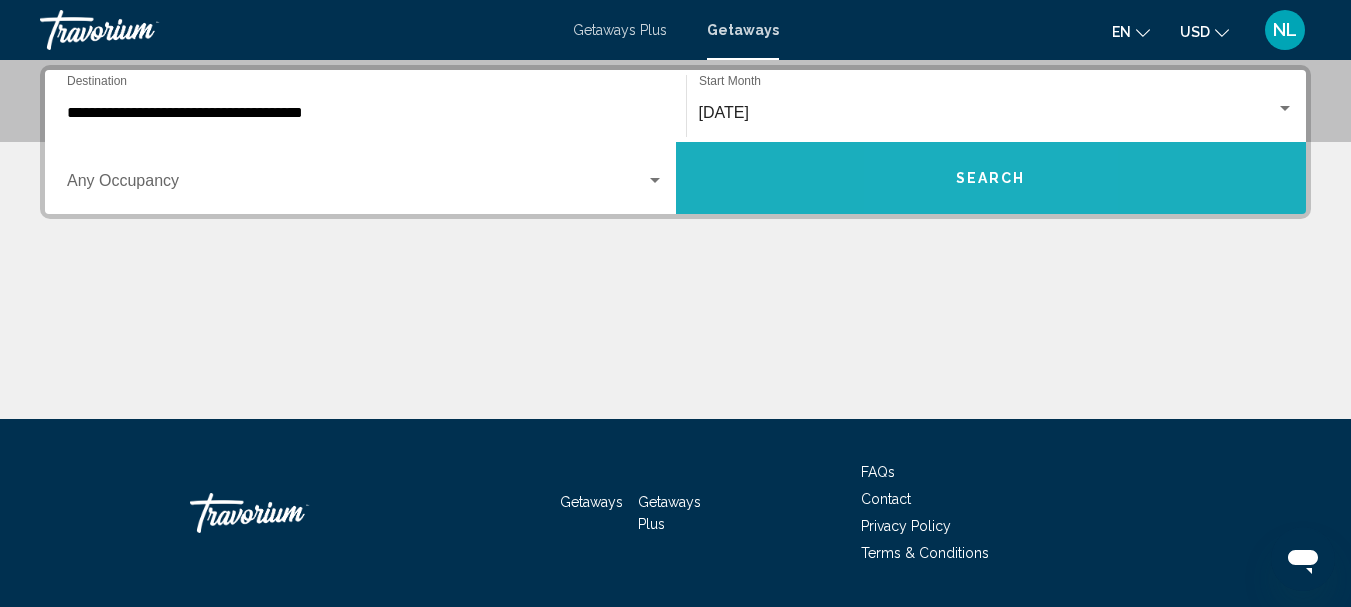 click on "Search" at bounding box center (991, 178) 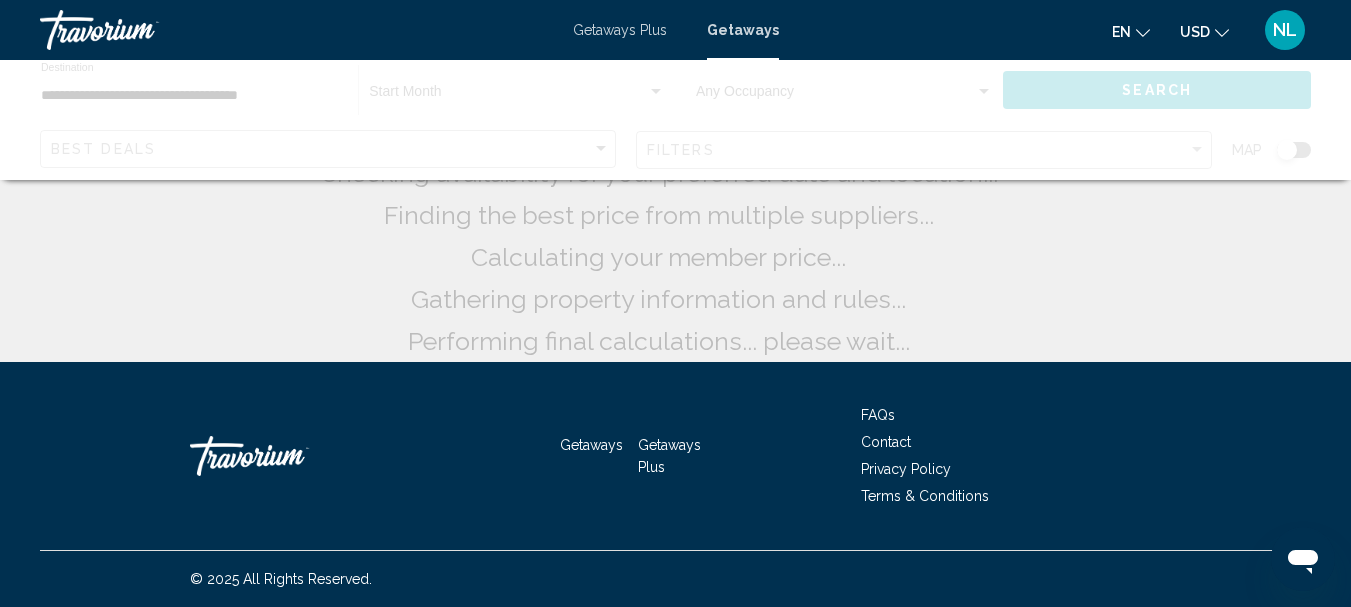 scroll, scrollTop: 0, scrollLeft: 0, axis: both 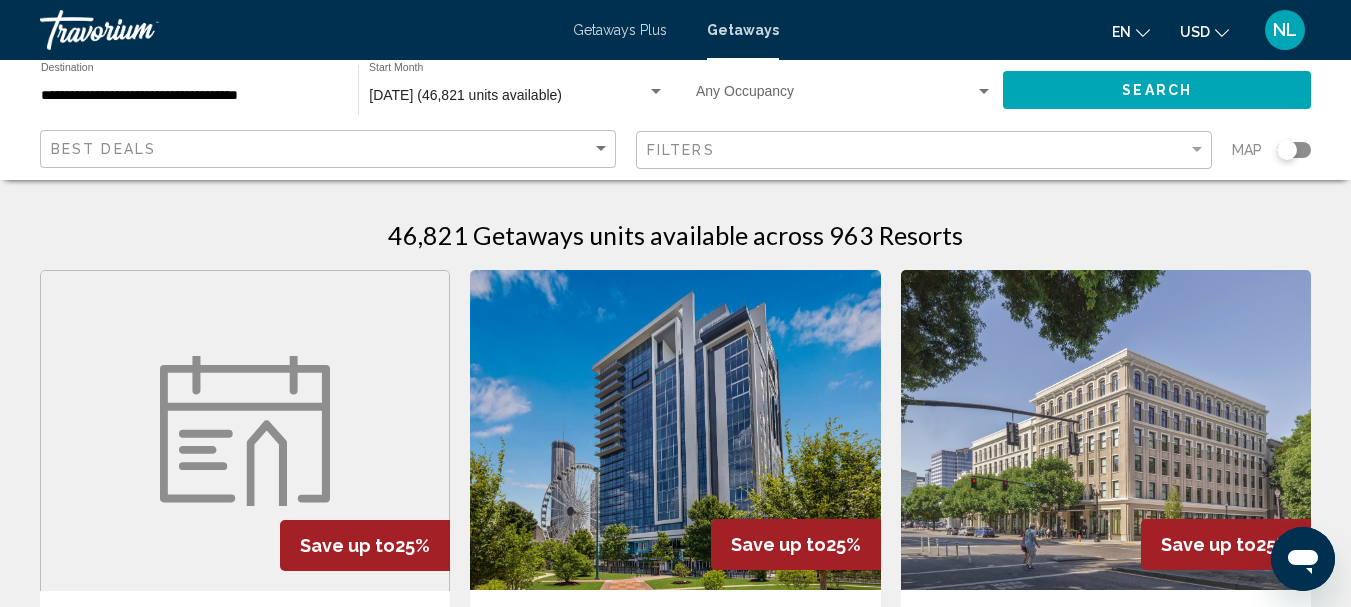 click 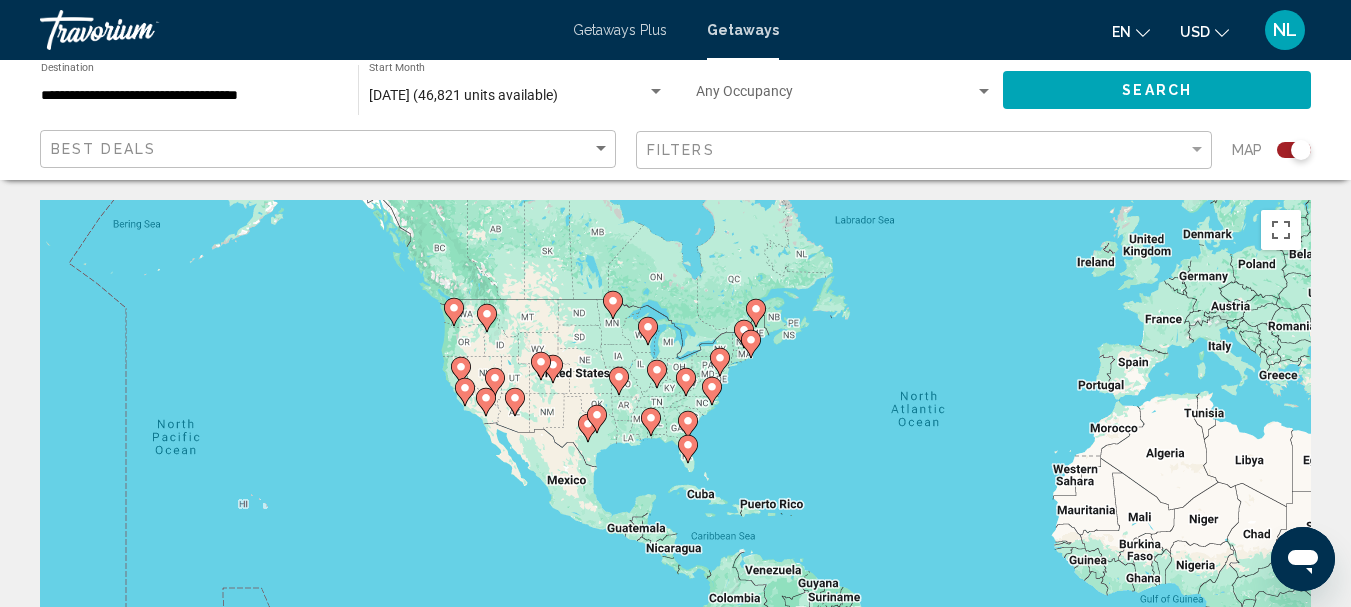drag, startPoint x: 517, startPoint y: 464, endPoint x: 824, endPoint y: 402, distance: 313.19803 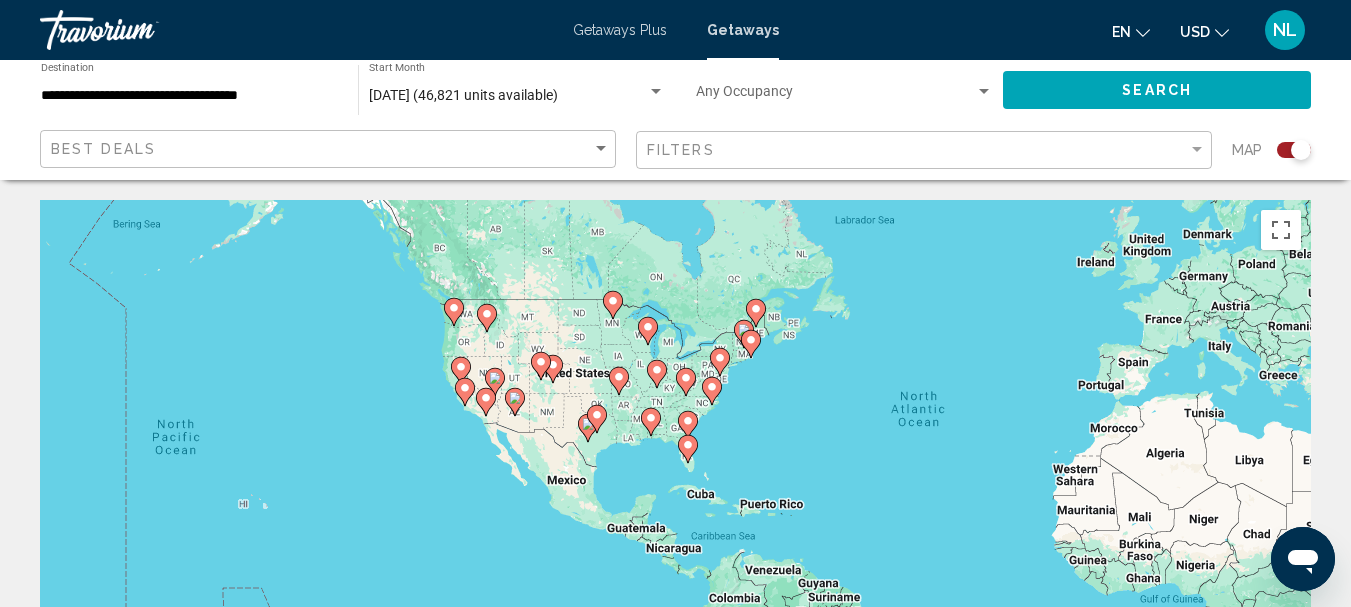click on "To navigate, press the arrow keys. To activate drag with keyboard, press Alt + Enter. Once in keyboard drag state, use the arrow keys to move the marker. To complete the drag, press the Enter key. To cancel, press Escape." at bounding box center (675, 500) 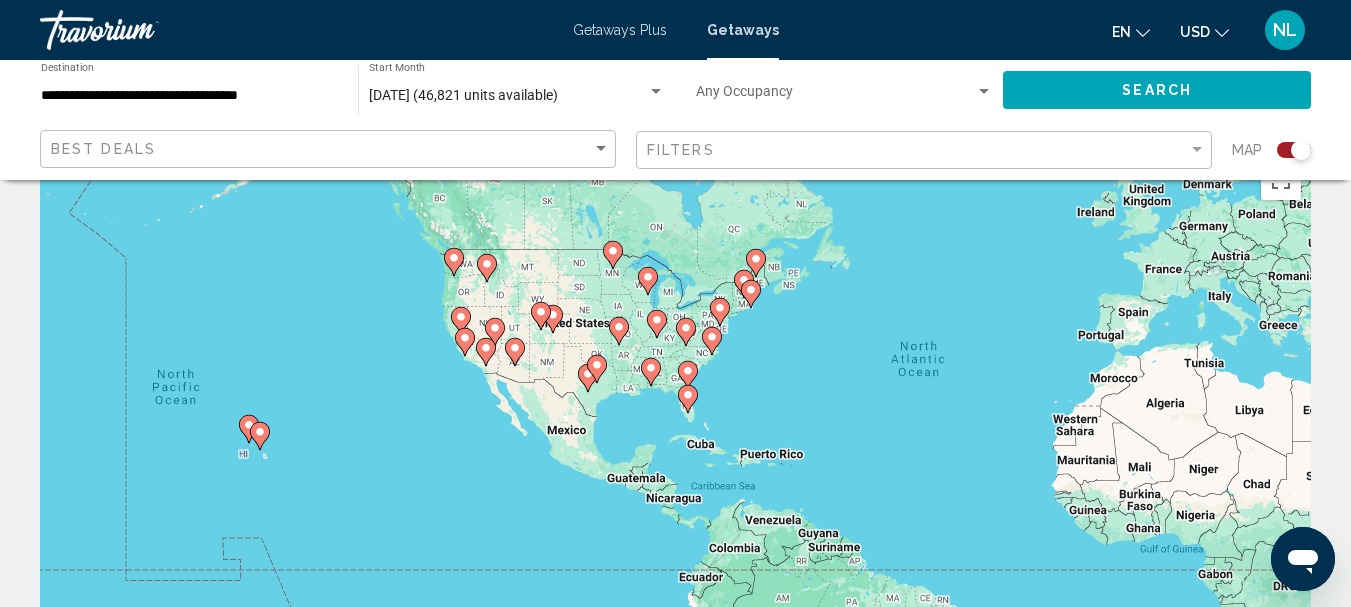 scroll, scrollTop: 0, scrollLeft: 0, axis: both 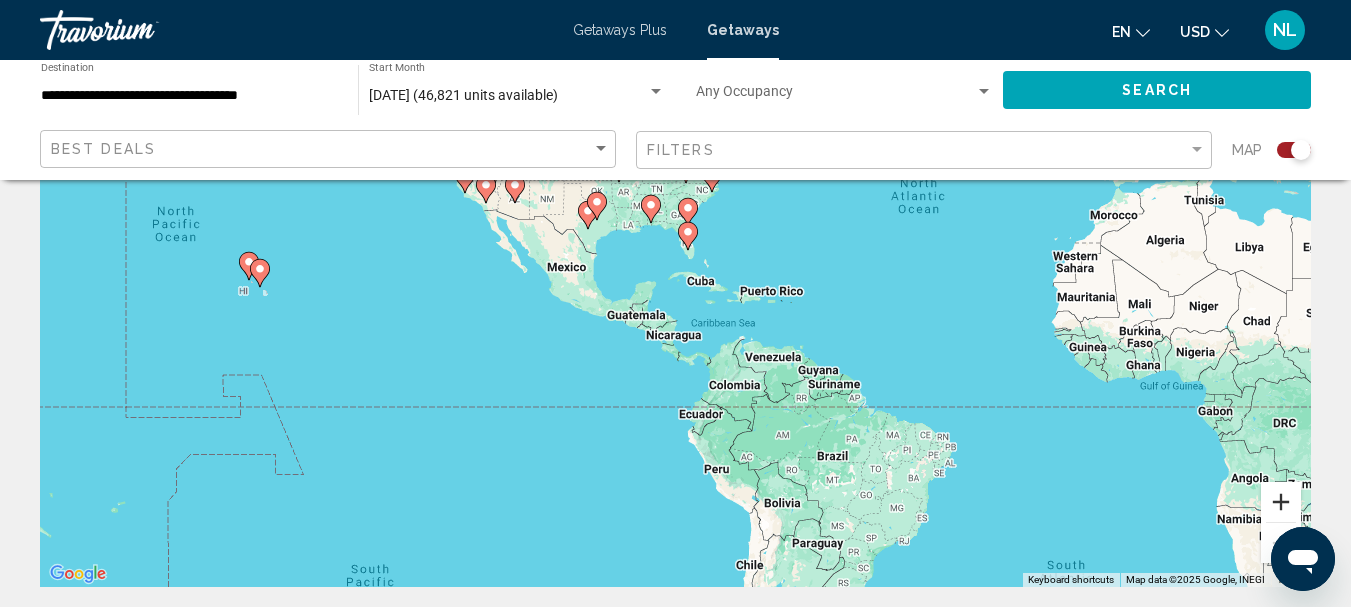 click at bounding box center (1281, 502) 